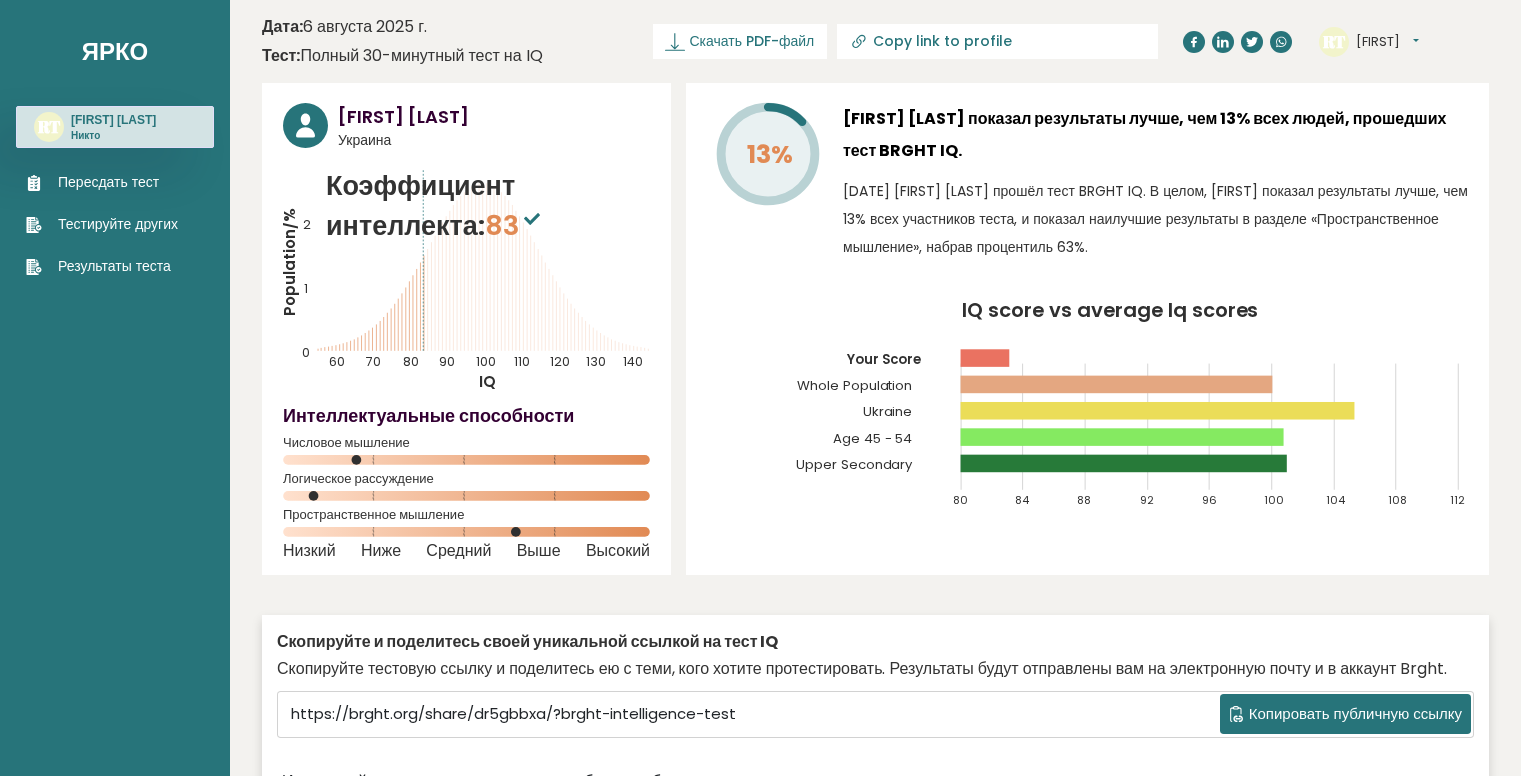 scroll, scrollTop: 4920, scrollLeft: 0, axis: vertical 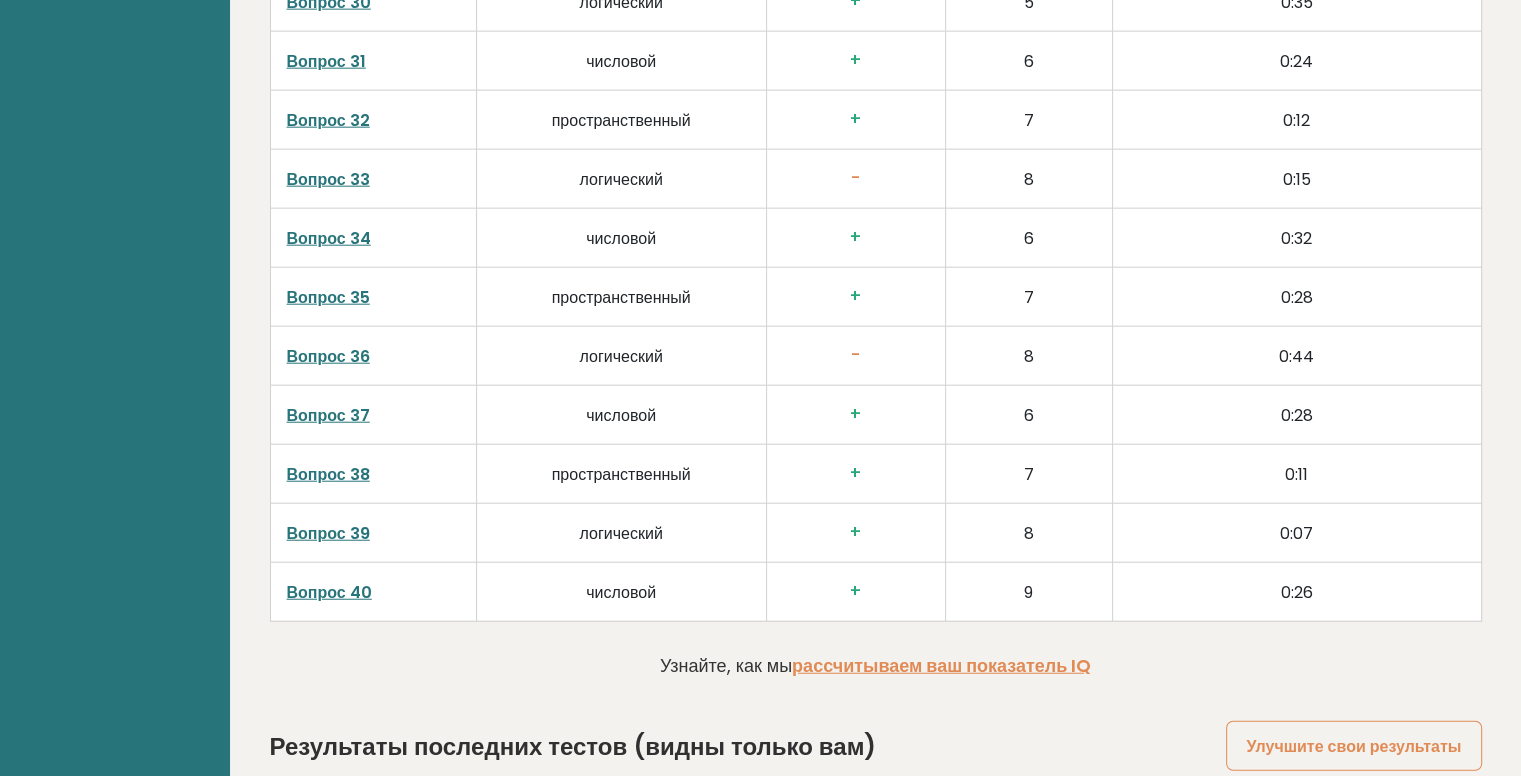 click on "6" at bounding box center [1028, 414] 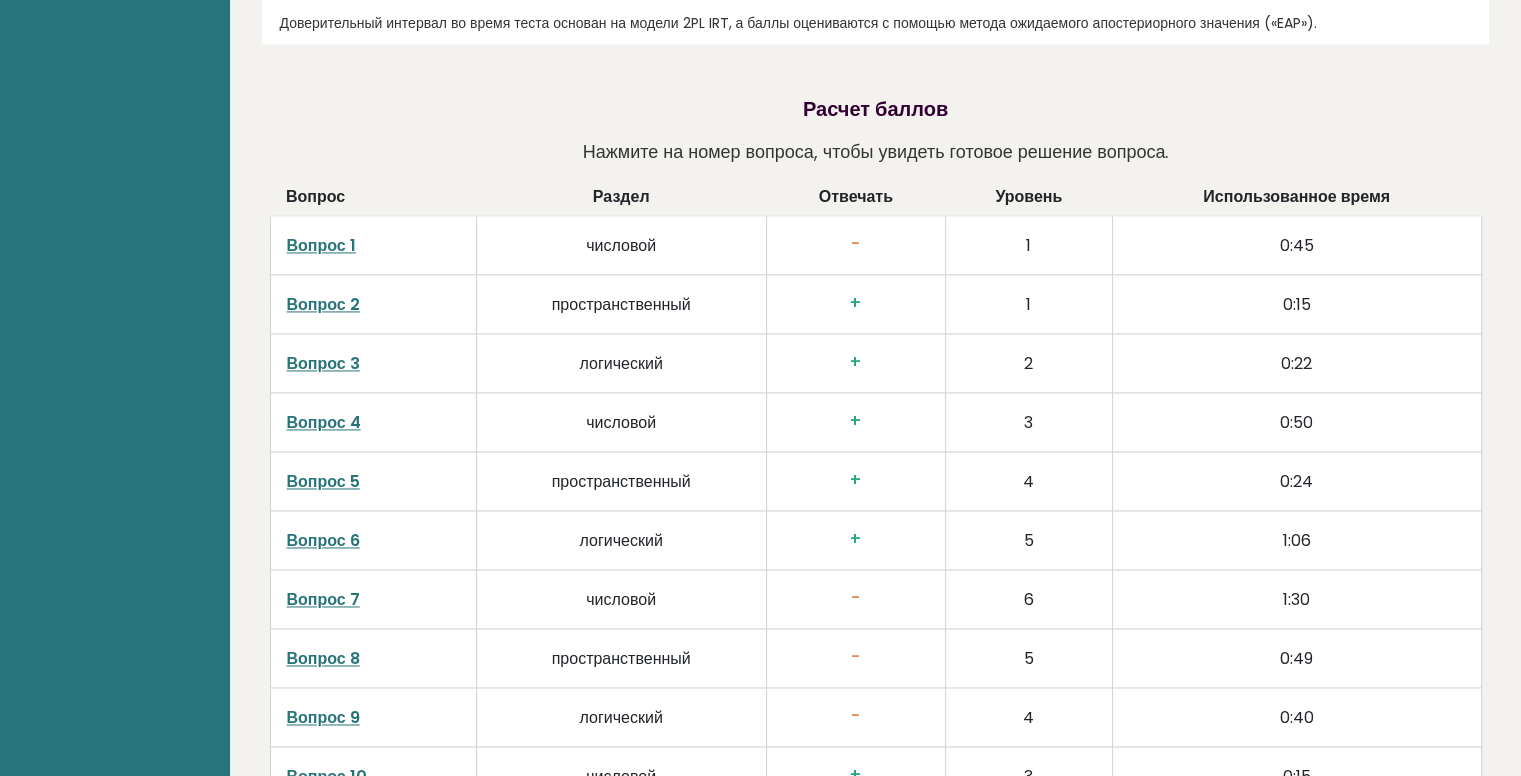 scroll, scrollTop: 3040, scrollLeft: 0, axis: vertical 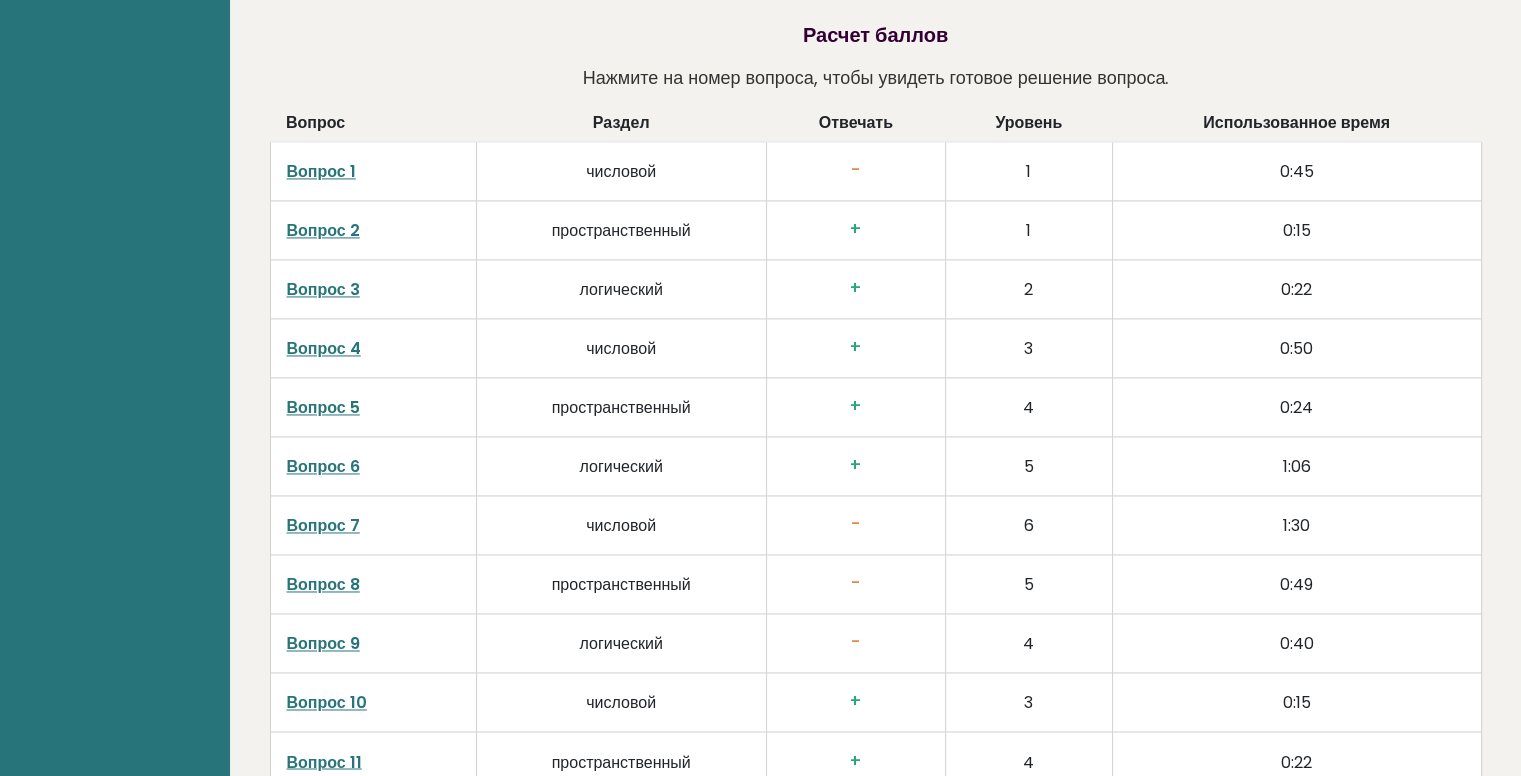 click on "Вопрос 3" at bounding box center (323, 289) 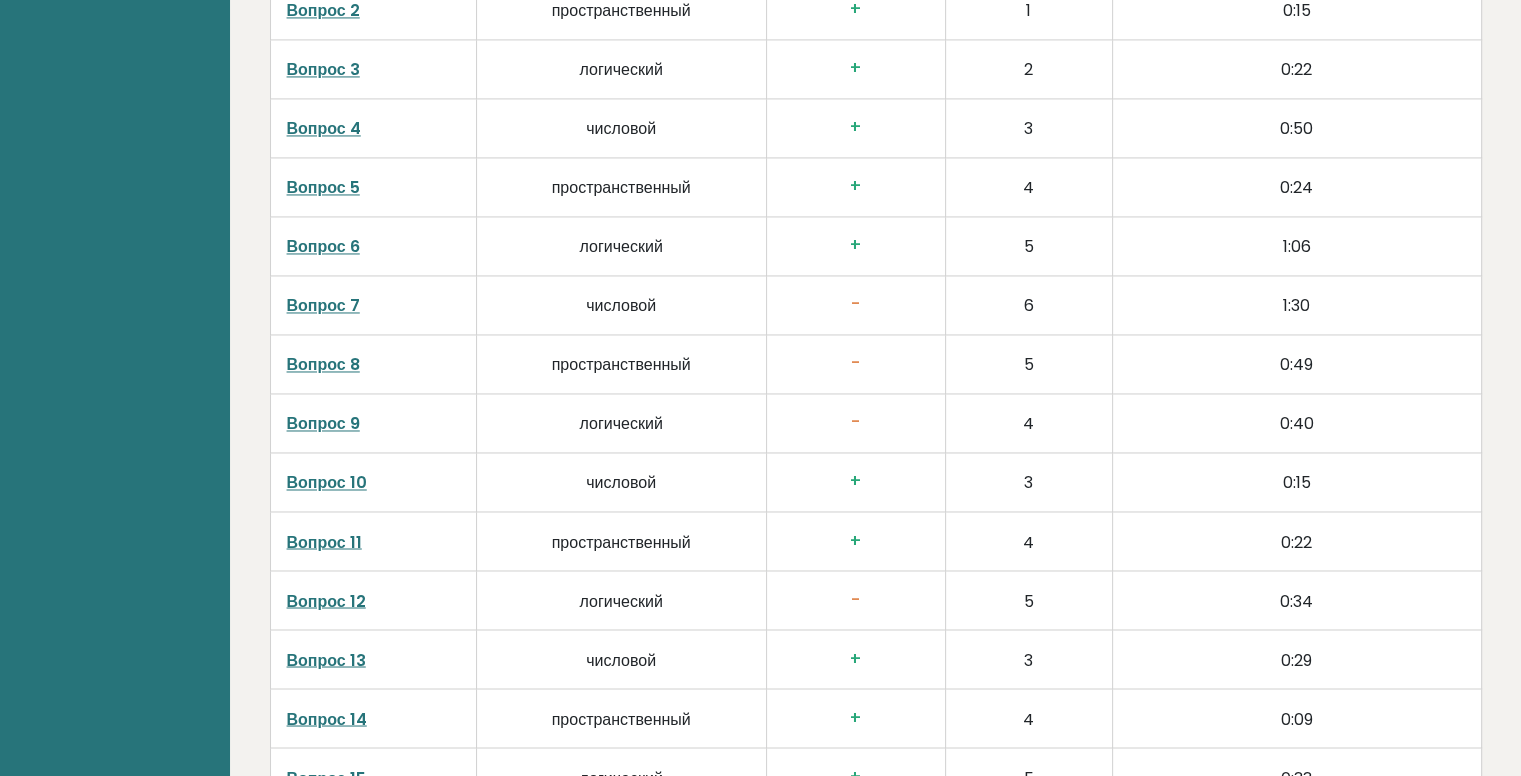 scroll, scrollTop: 3360, scrollLeft: 0, axis: vertical 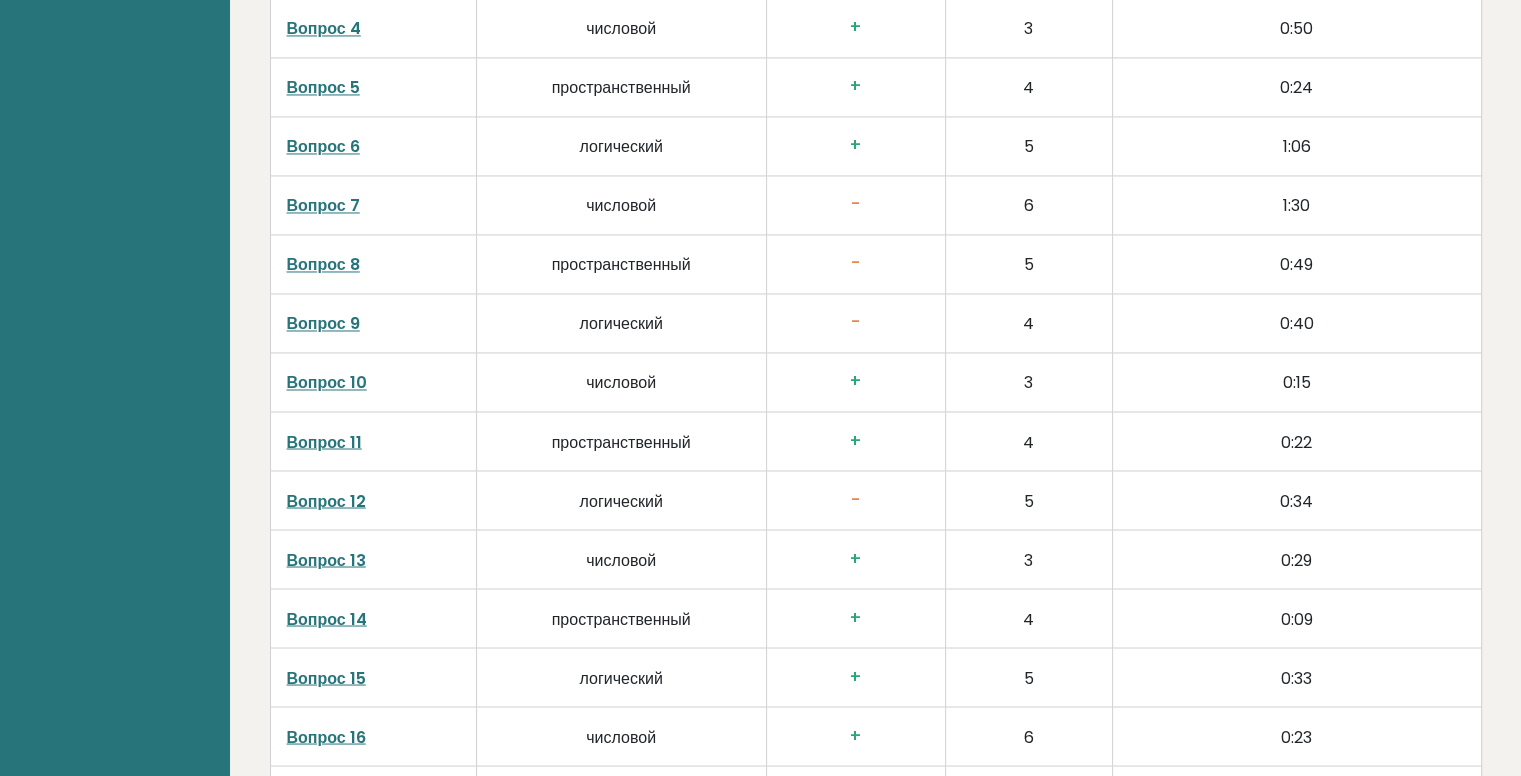 click on "Вопрос 9" at bounding box center (323, 323) 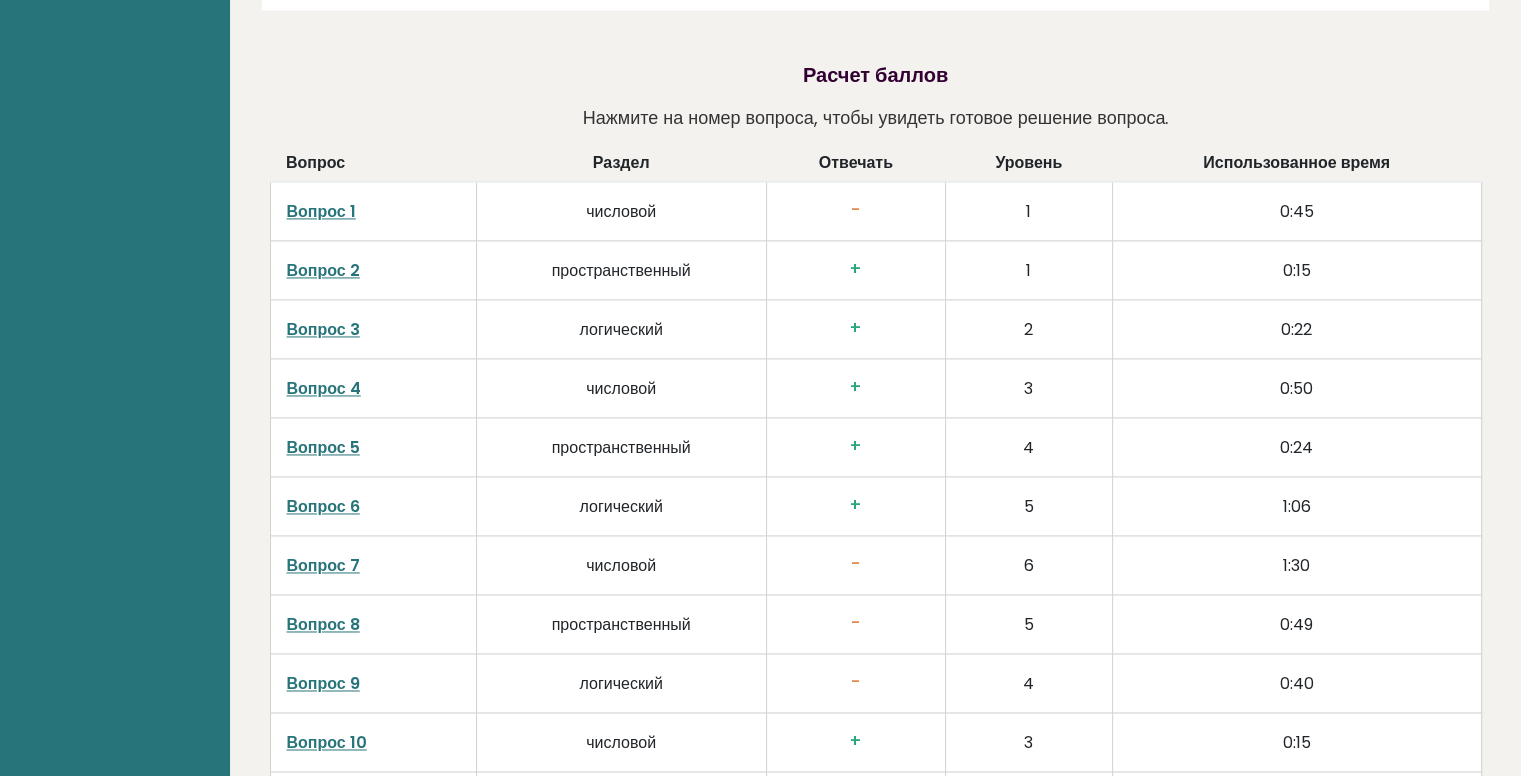 scroll, scrollTop: 3120, scrollLeft: 0, axis: vertical 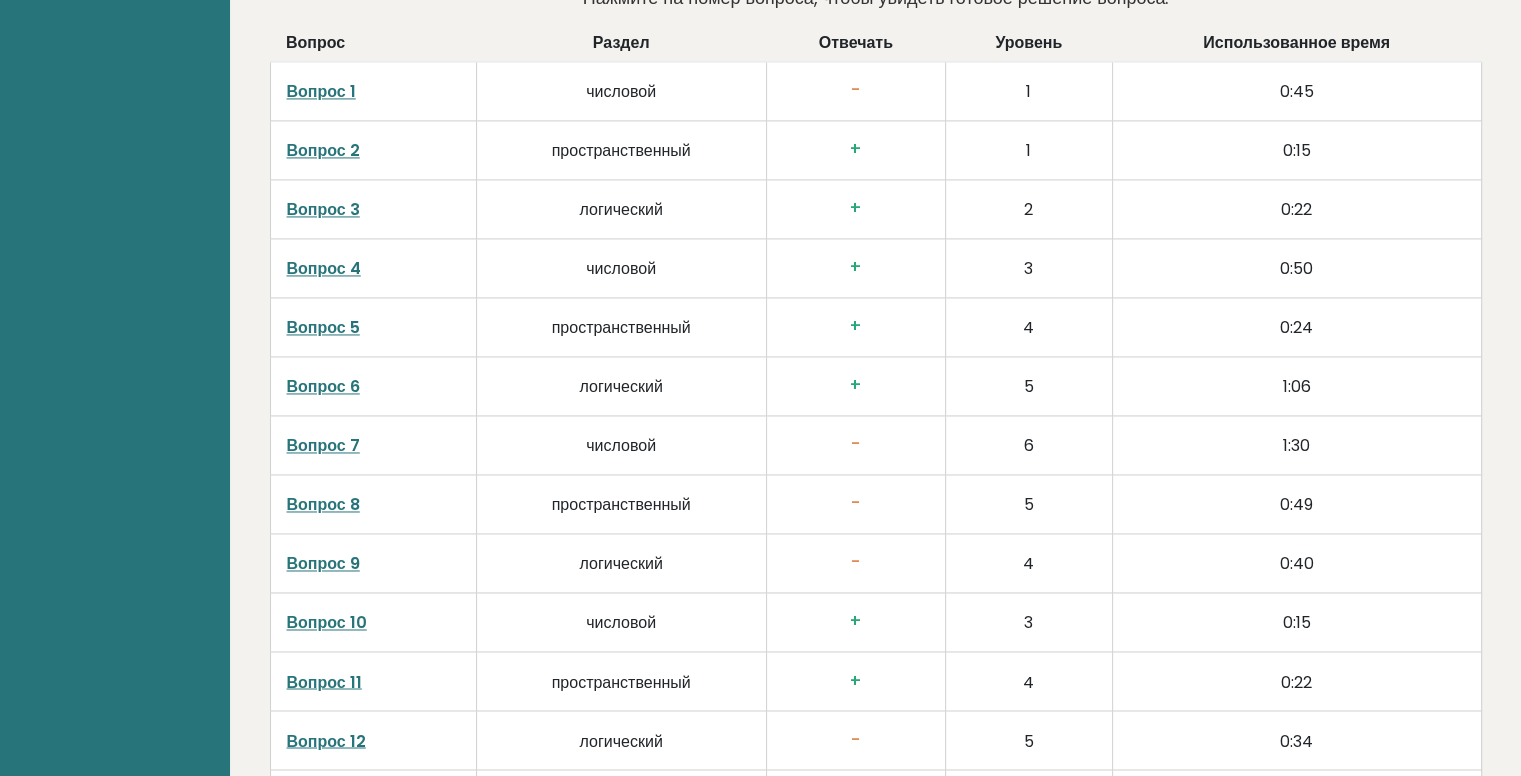 click on "Вопрос 2" at bounding box center (323, 150) 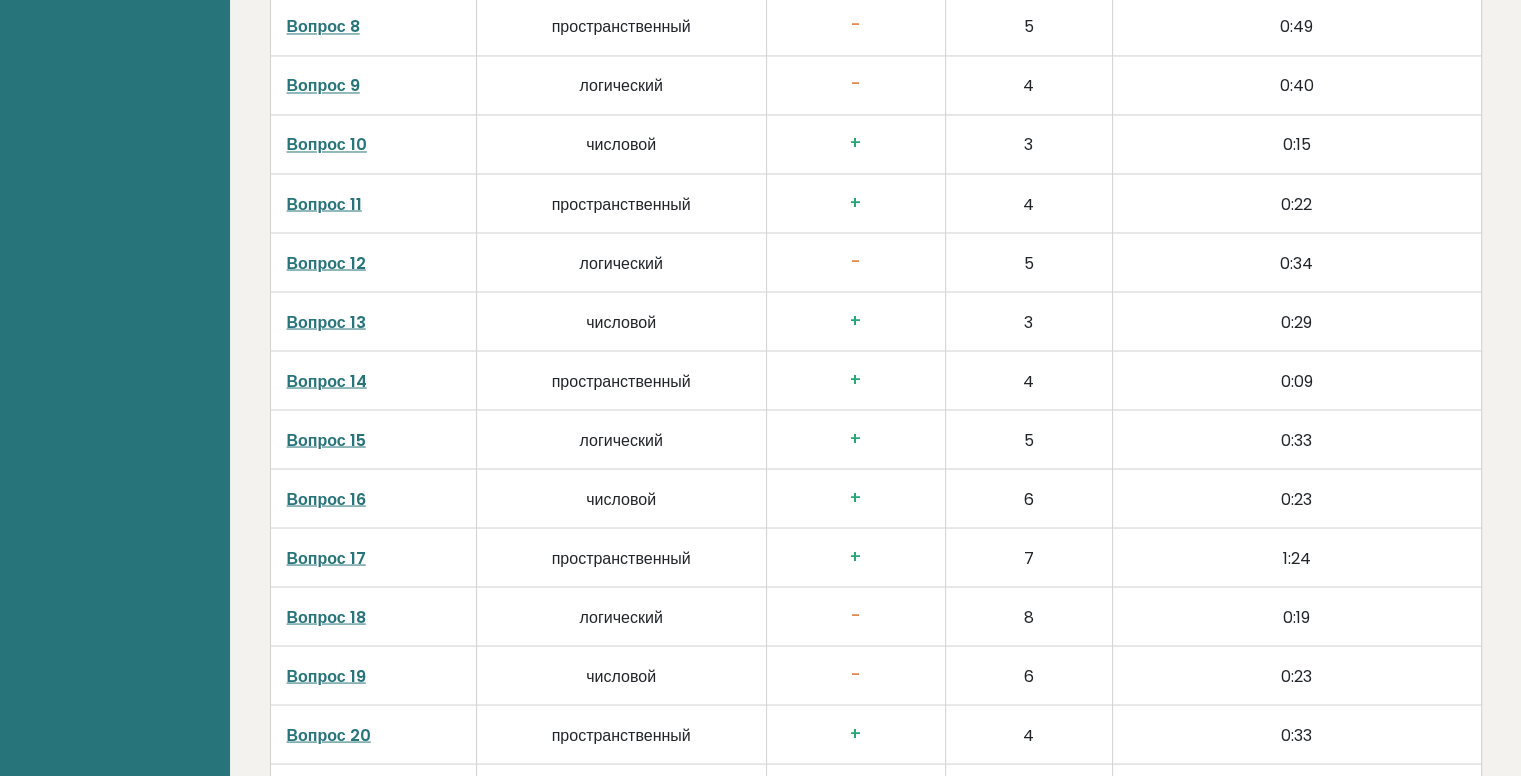 scroll, scrollTop: 3600, scrollLeft: 0, axis: vertical 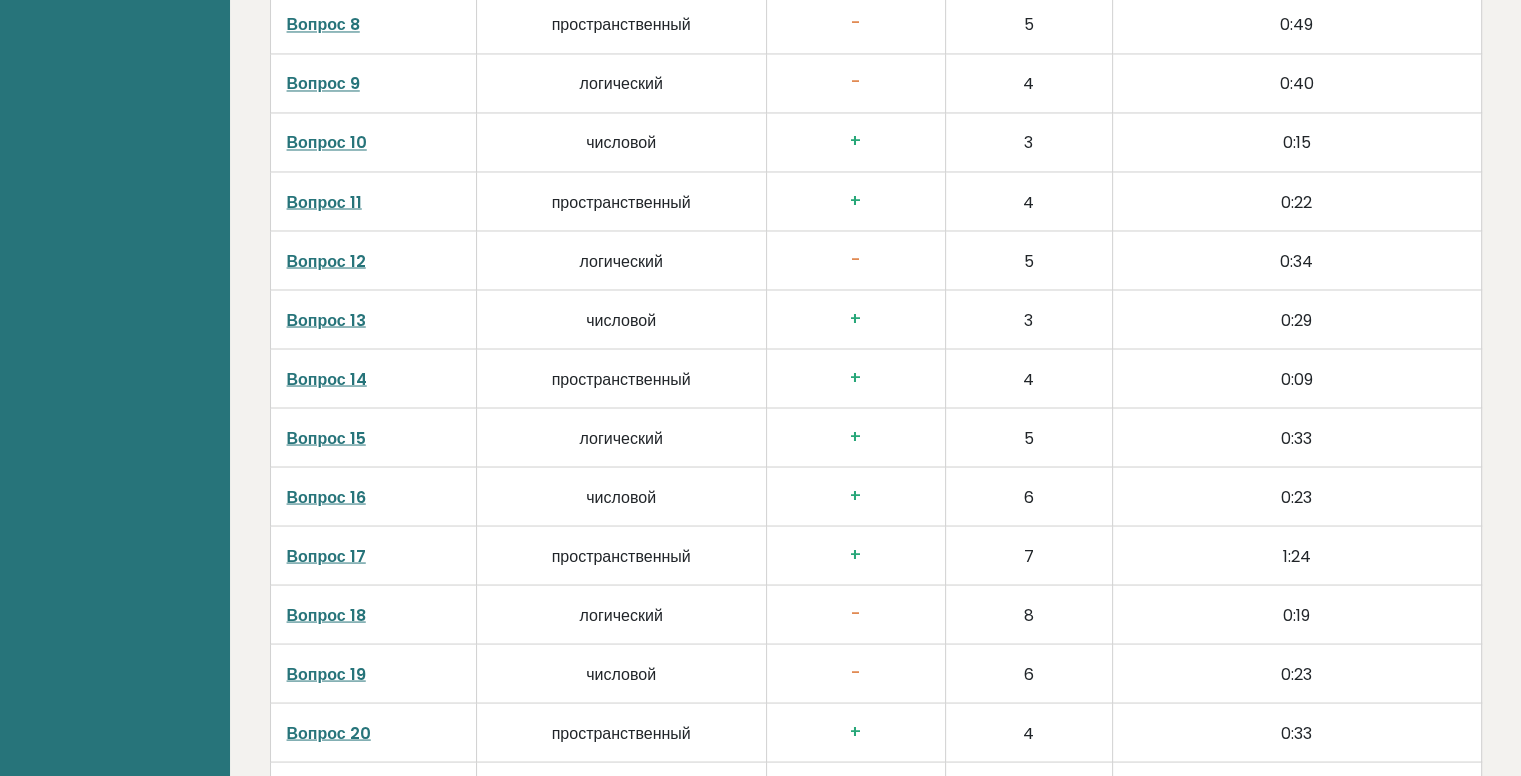 click on "Вопрос 13" at bounding box center (326, 319) 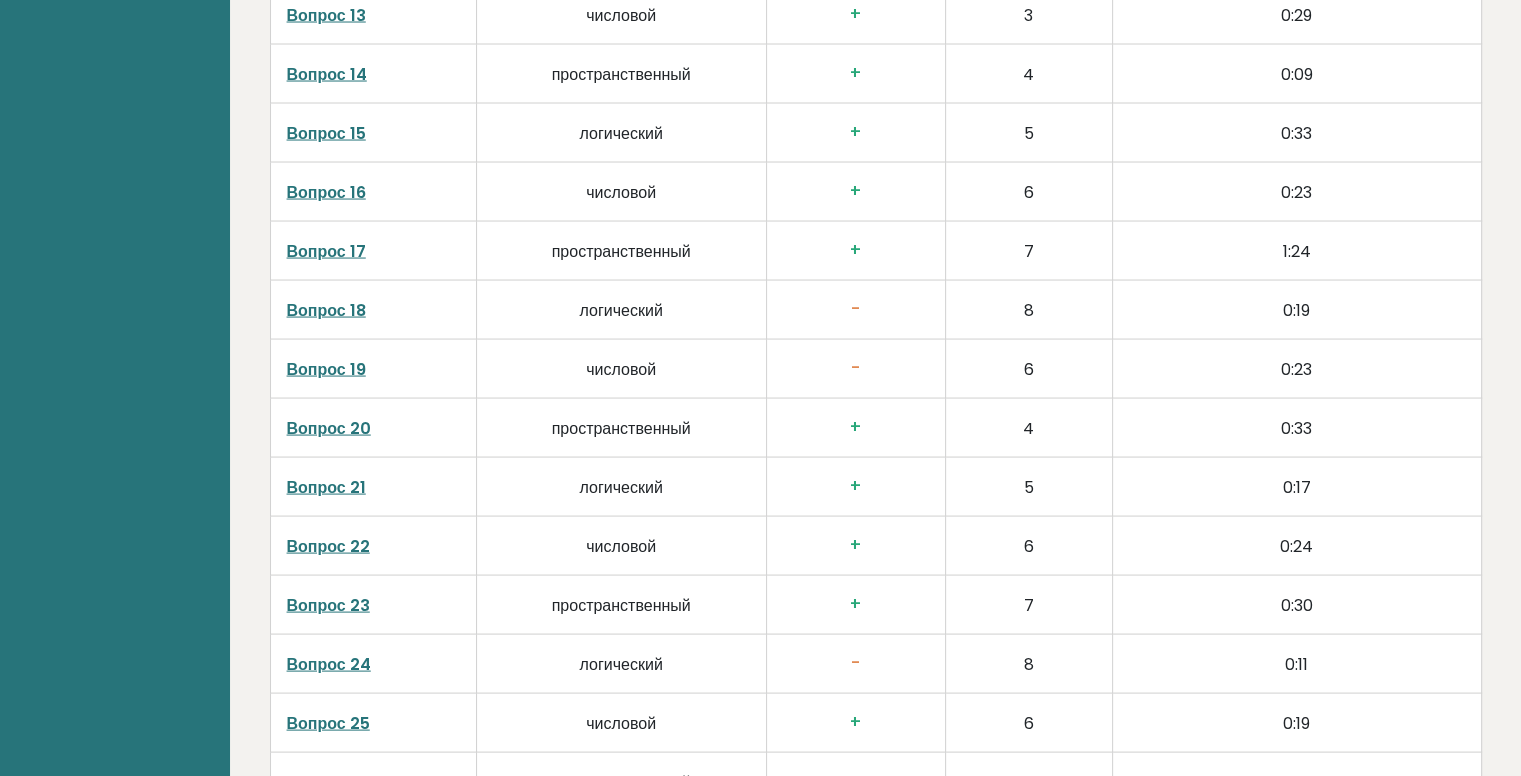 scroll, scrollTop: 3920, scrollLeft: 0, axis: vertical 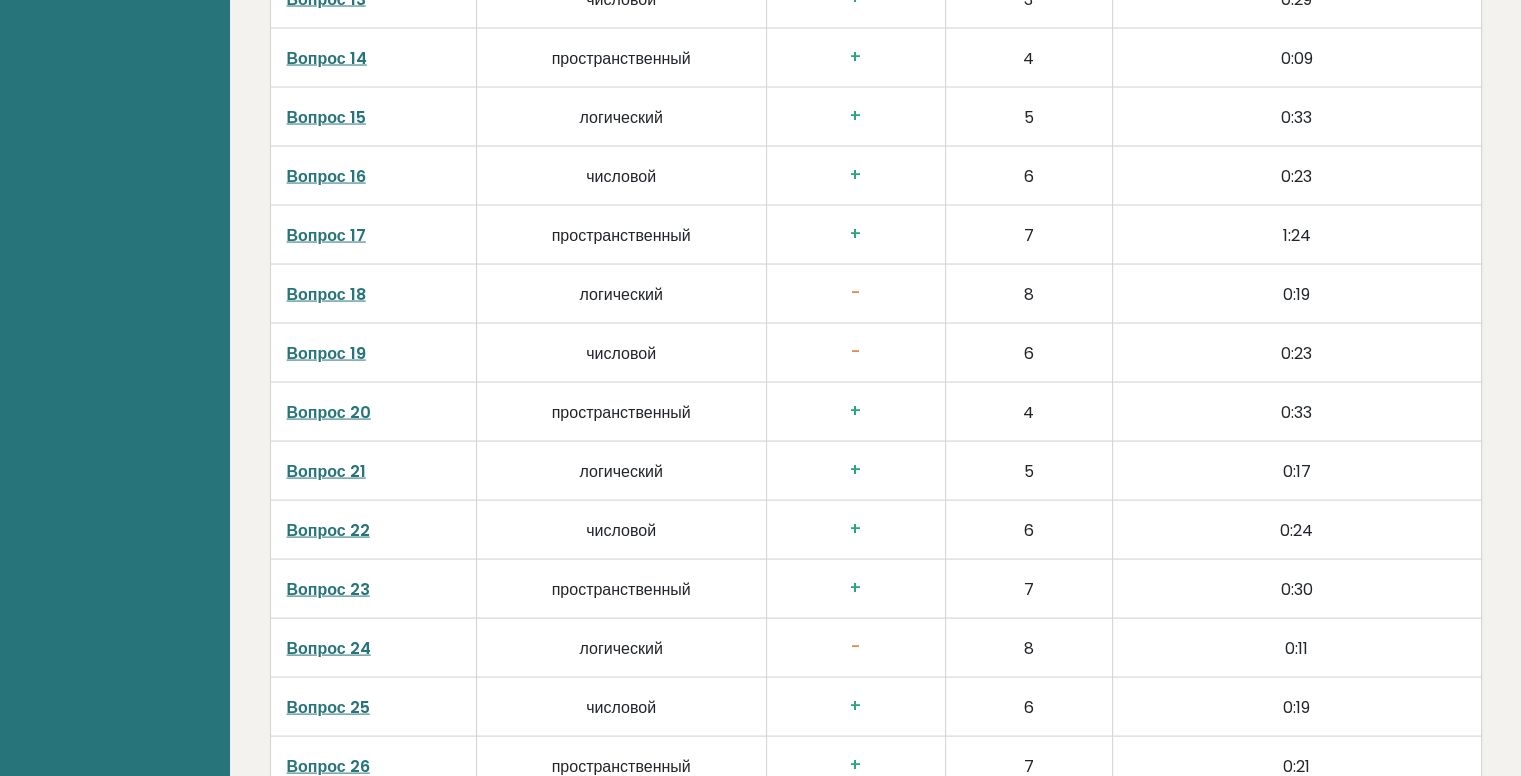 click on "Вопрос 18" at bounding box center [326, 294] 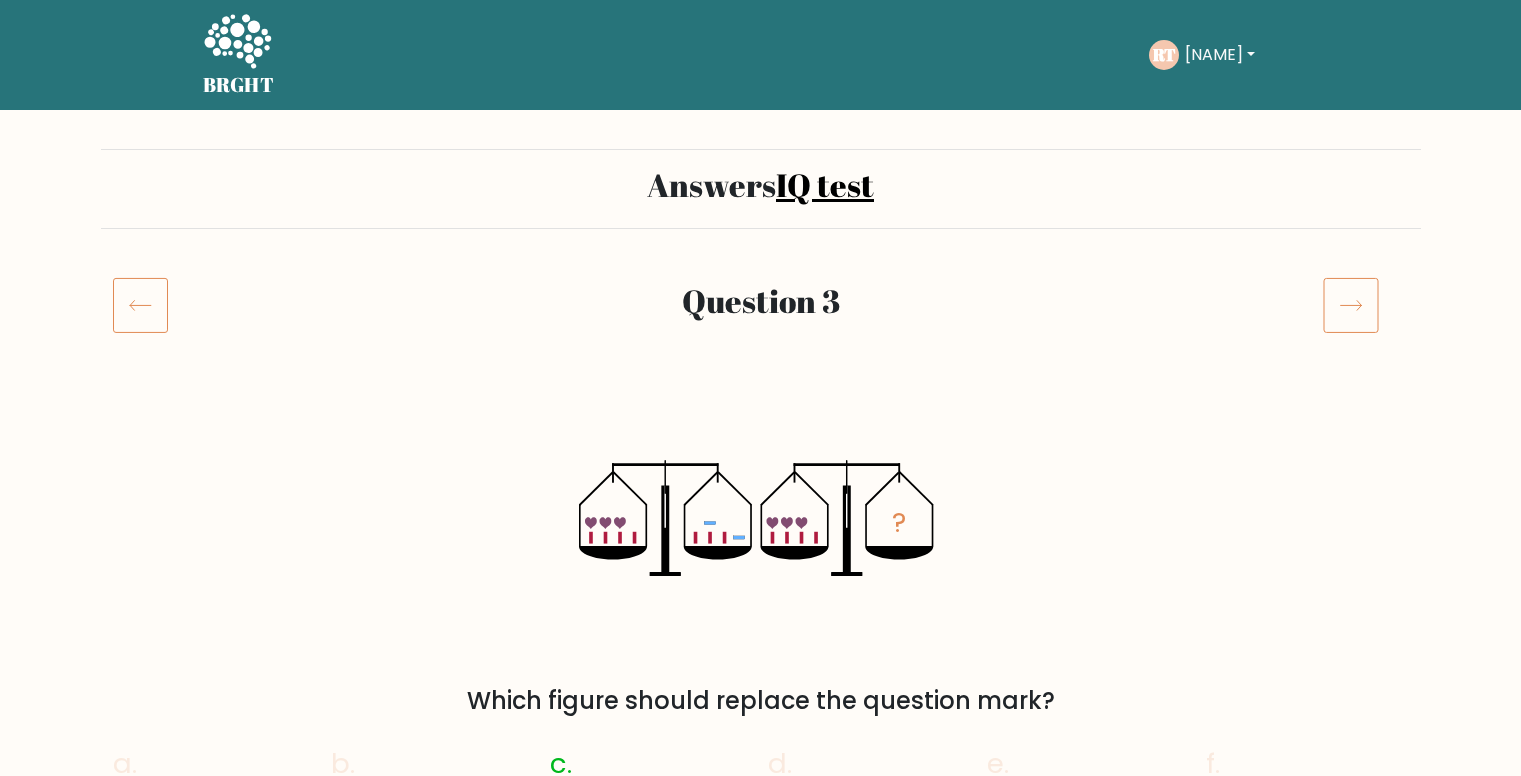 scroll, scrollTop: 0, scrollLeft: 0, axis: both 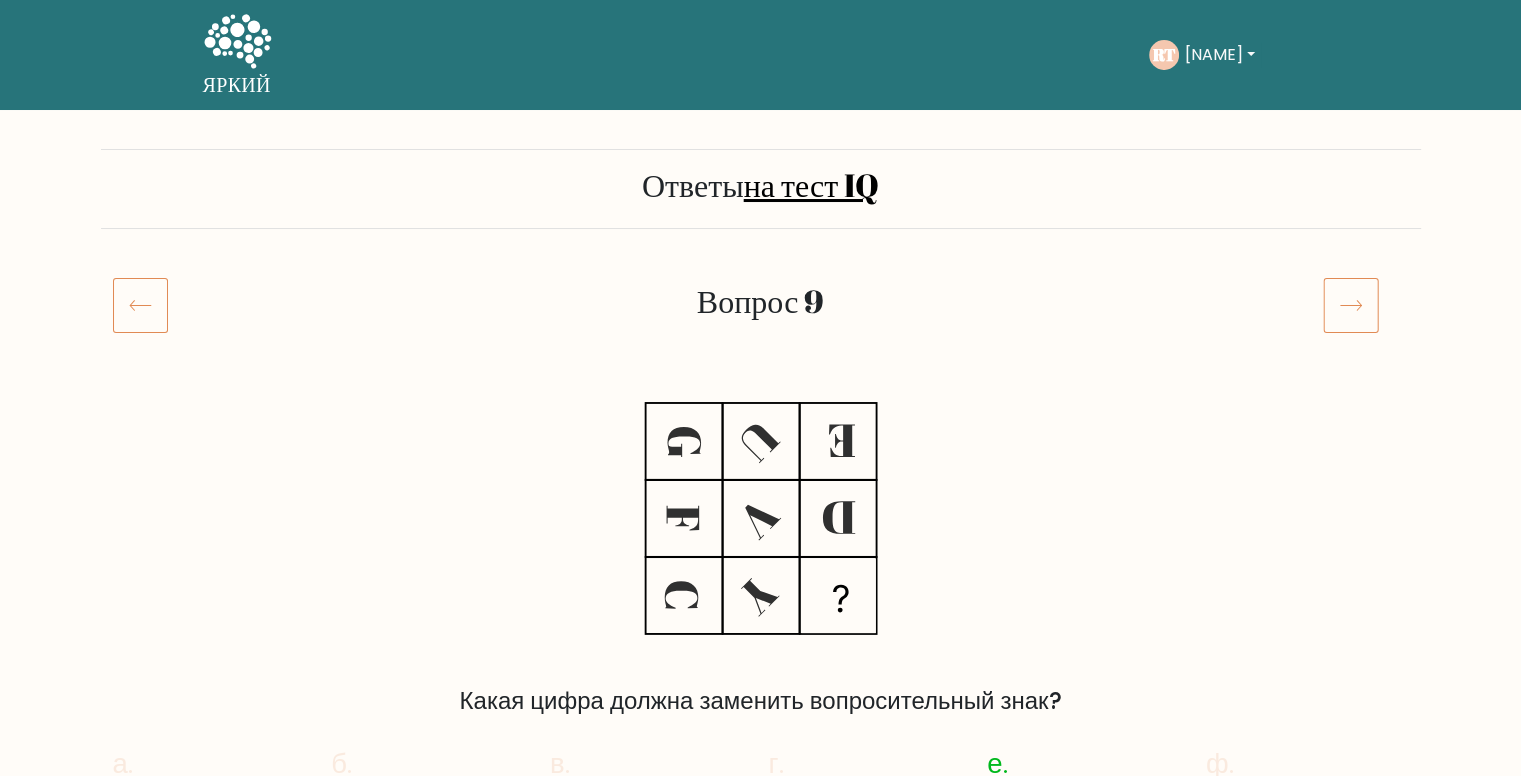 click on "Вопрос 9" at bounding box center (761, 329) 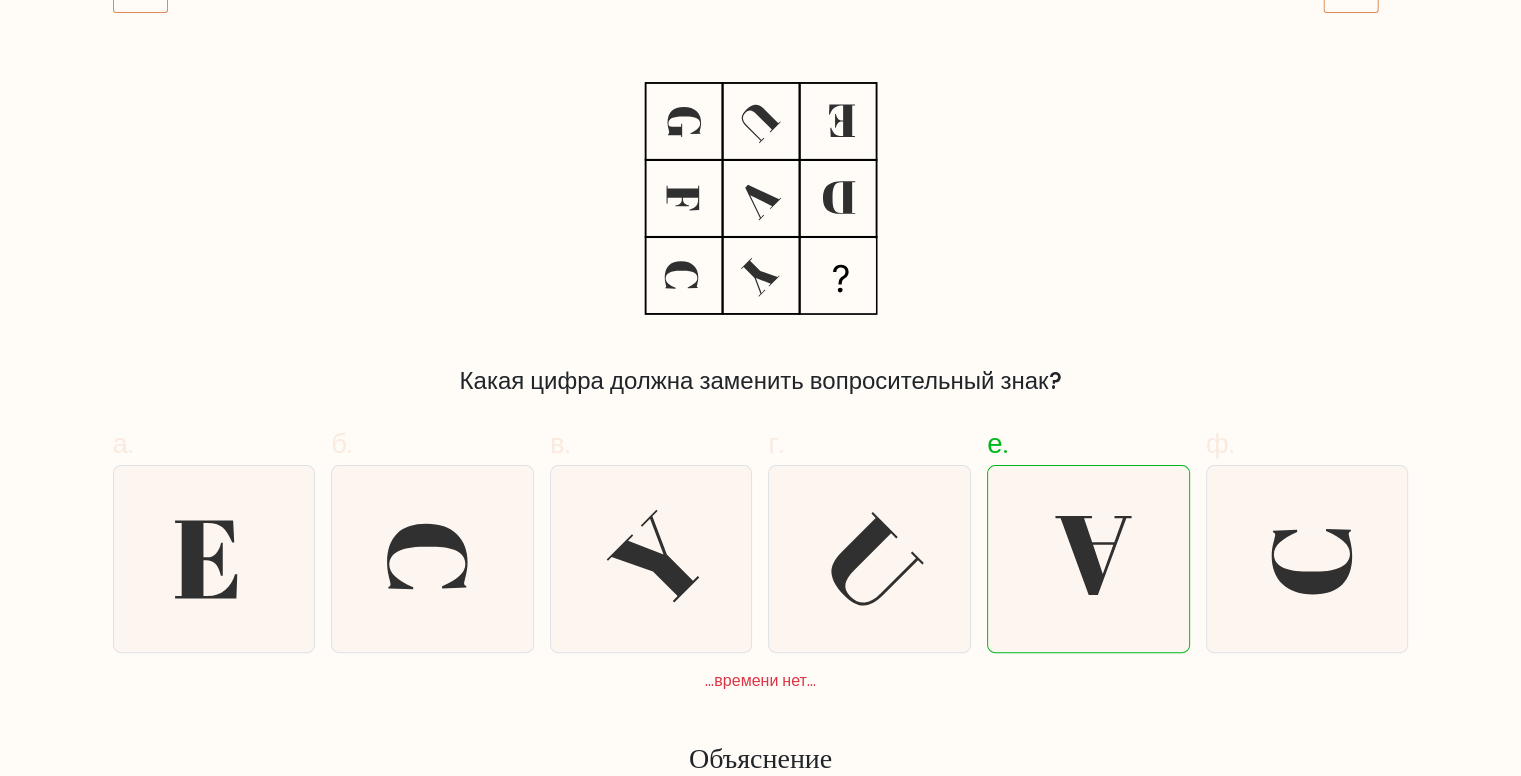 scroll, scrollTop: 280, scrollLeft: 0, axis: vertical 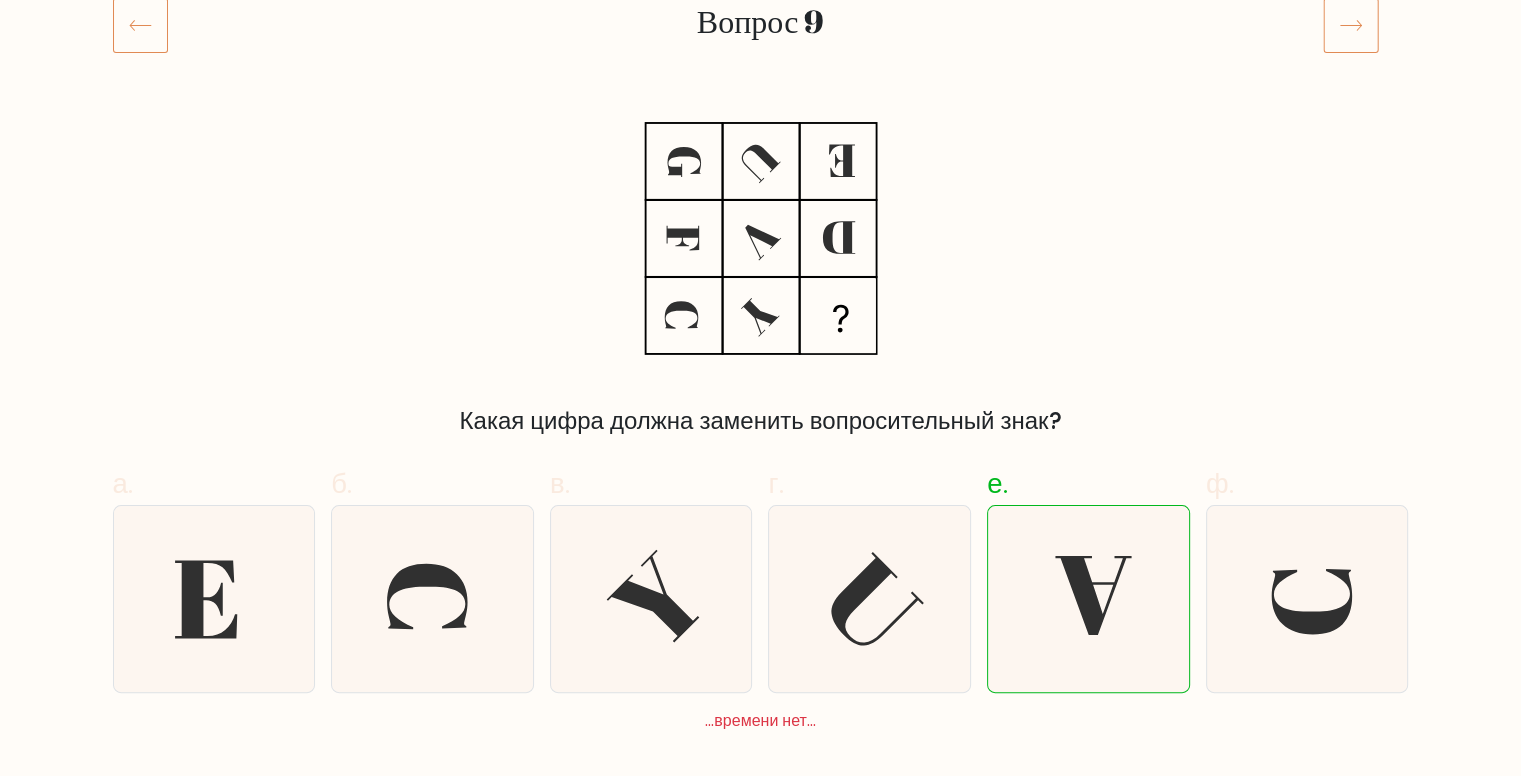 drag, startPoint x: 909, startPoint y: 154, endPoint x: 655, endPoint y: 290, distance: 288.11804 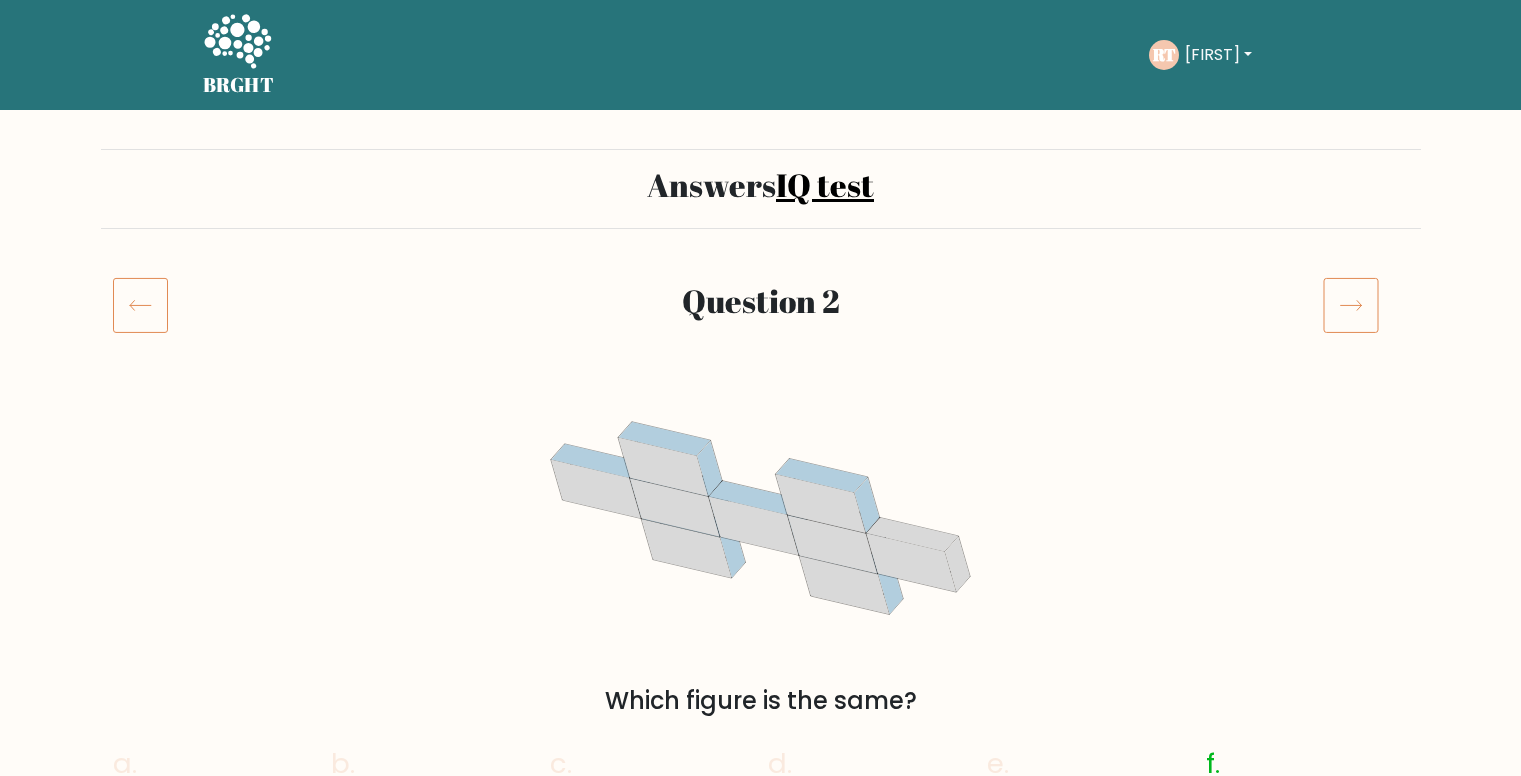 scroll, scrollTop: 0, scrollLeft: 0, axis: both 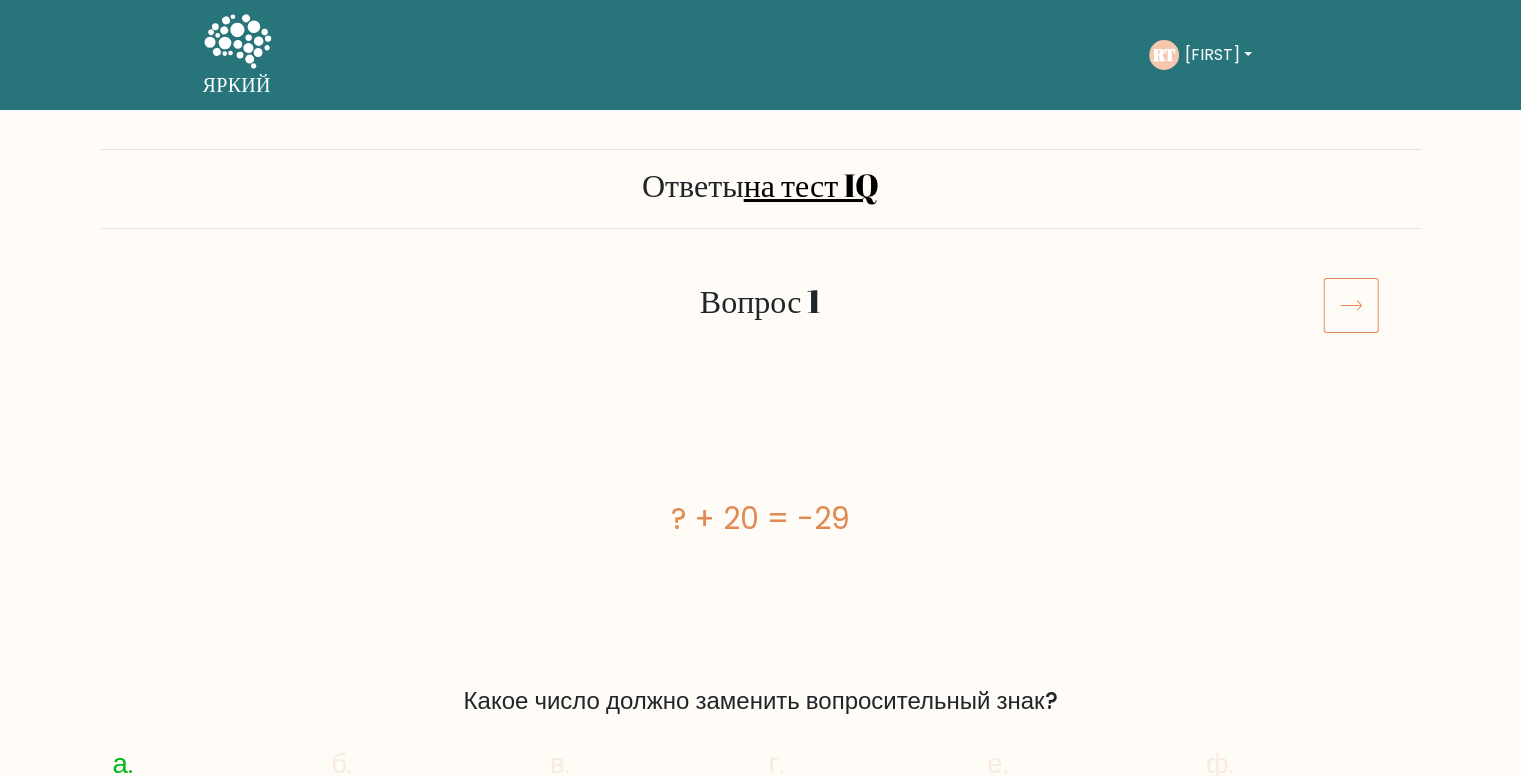 click on "Ответы  на тест IQ
Вопрос 1
? + 20 = -29
Какое число должно заменить вопросительный знак?
а.
-49" at bounding box center [760, 1998] 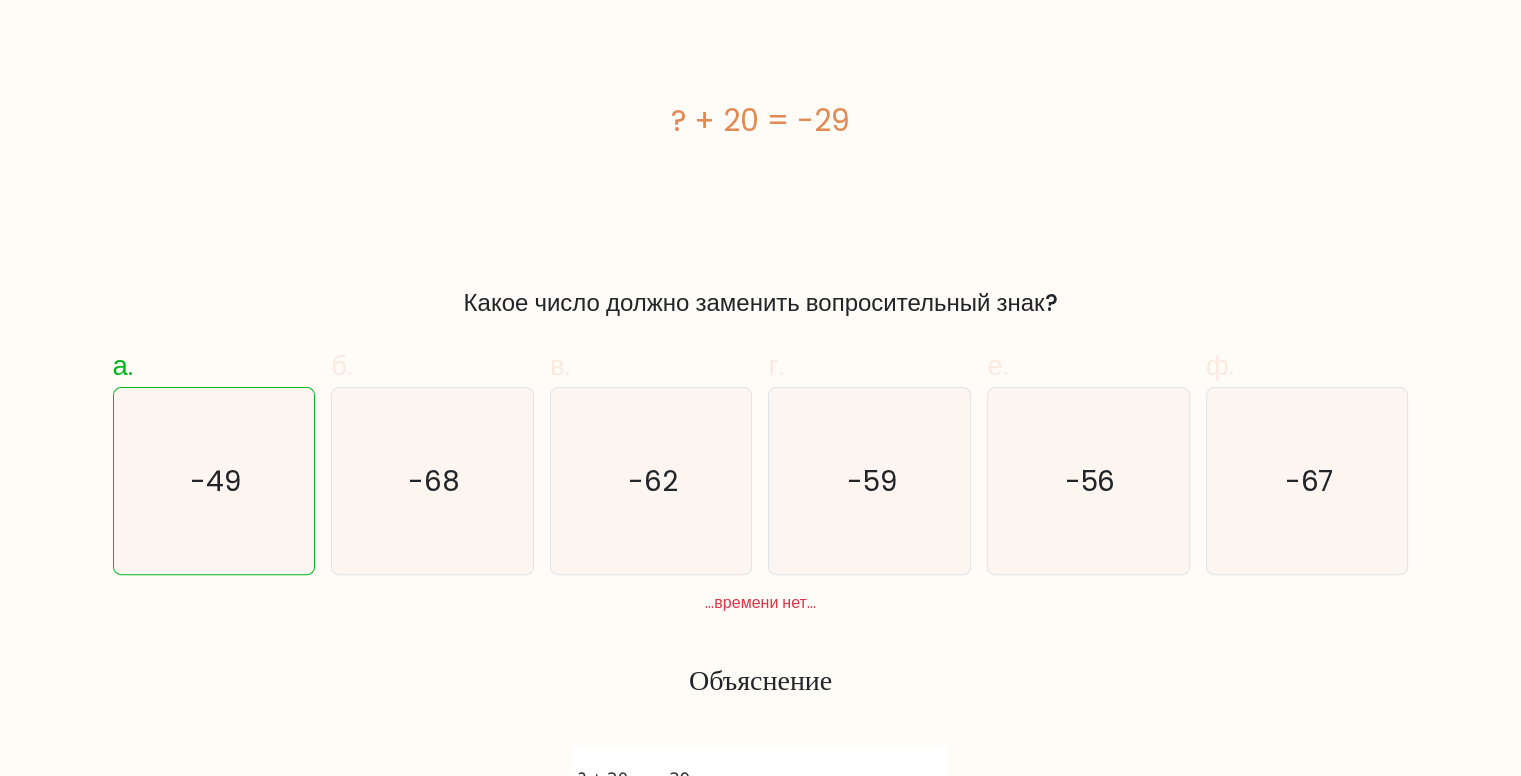scroll, scrollTop: 400, scrollLeft: 0, axis: vertical 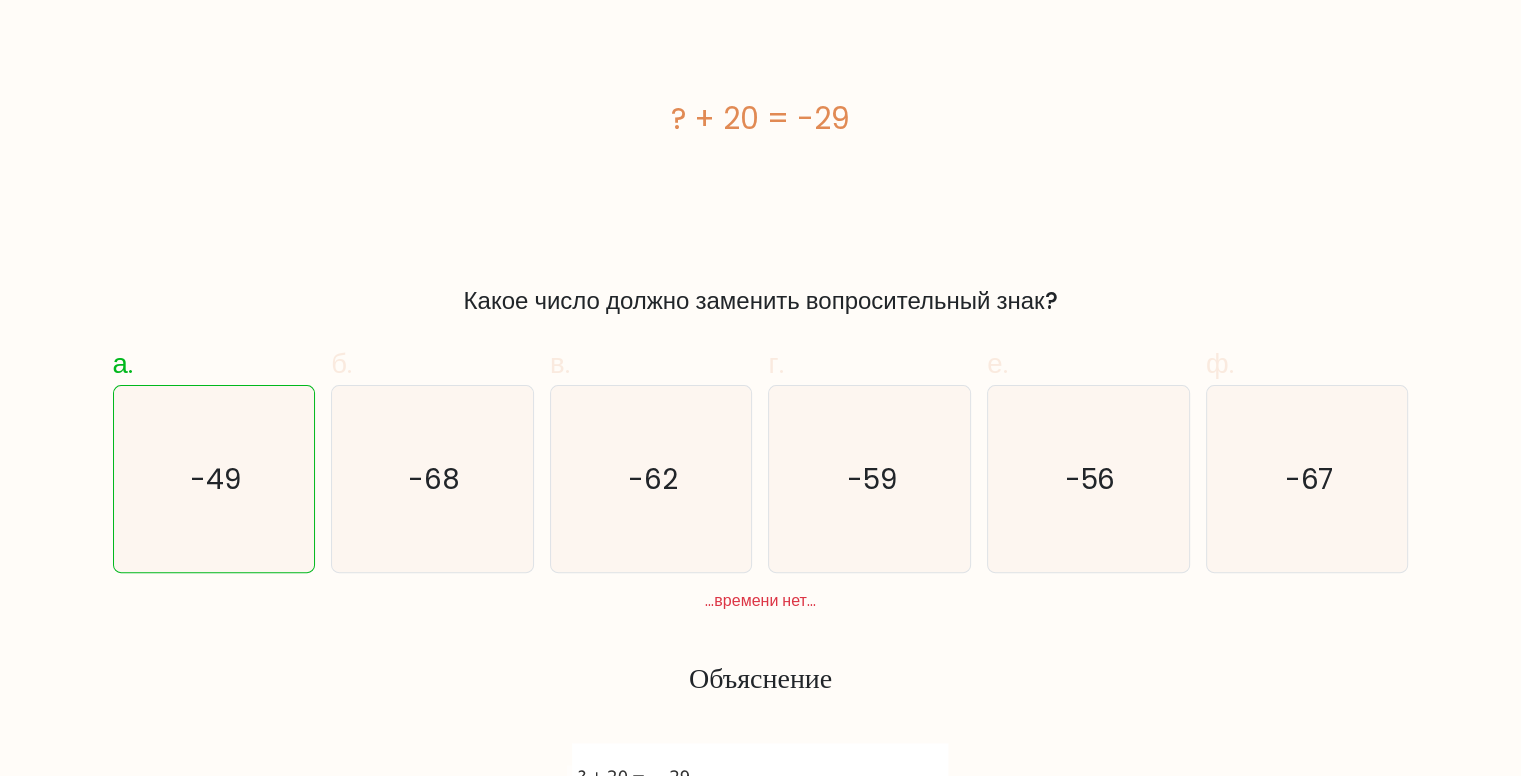 click on "? + 20 = -29" at bounding box center [761, 118] 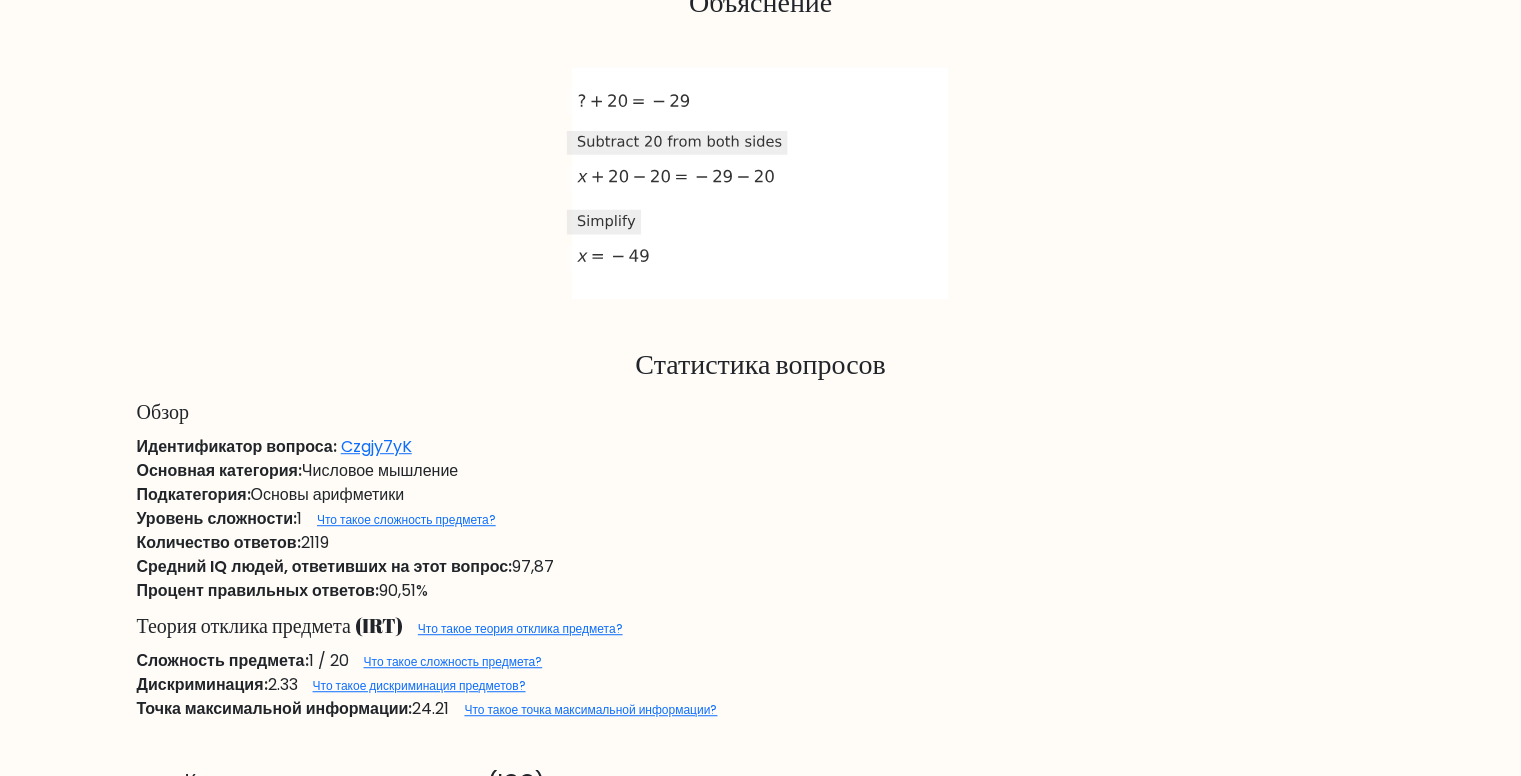 scroll, scrollTop: 1080, scrollLeft: 0, axis: vertical 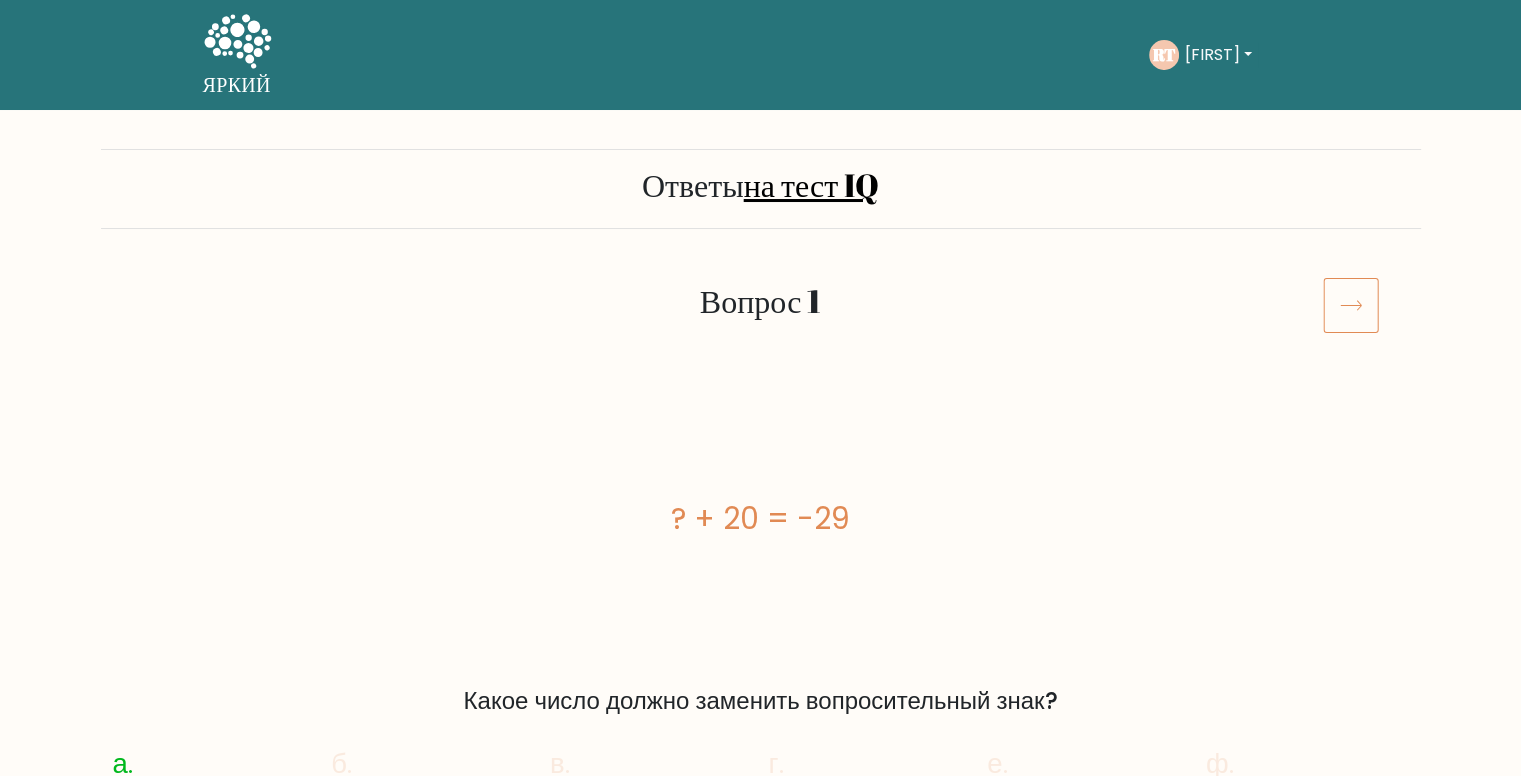 click on "? + 20 = -29" at bounding box center [761, 518] 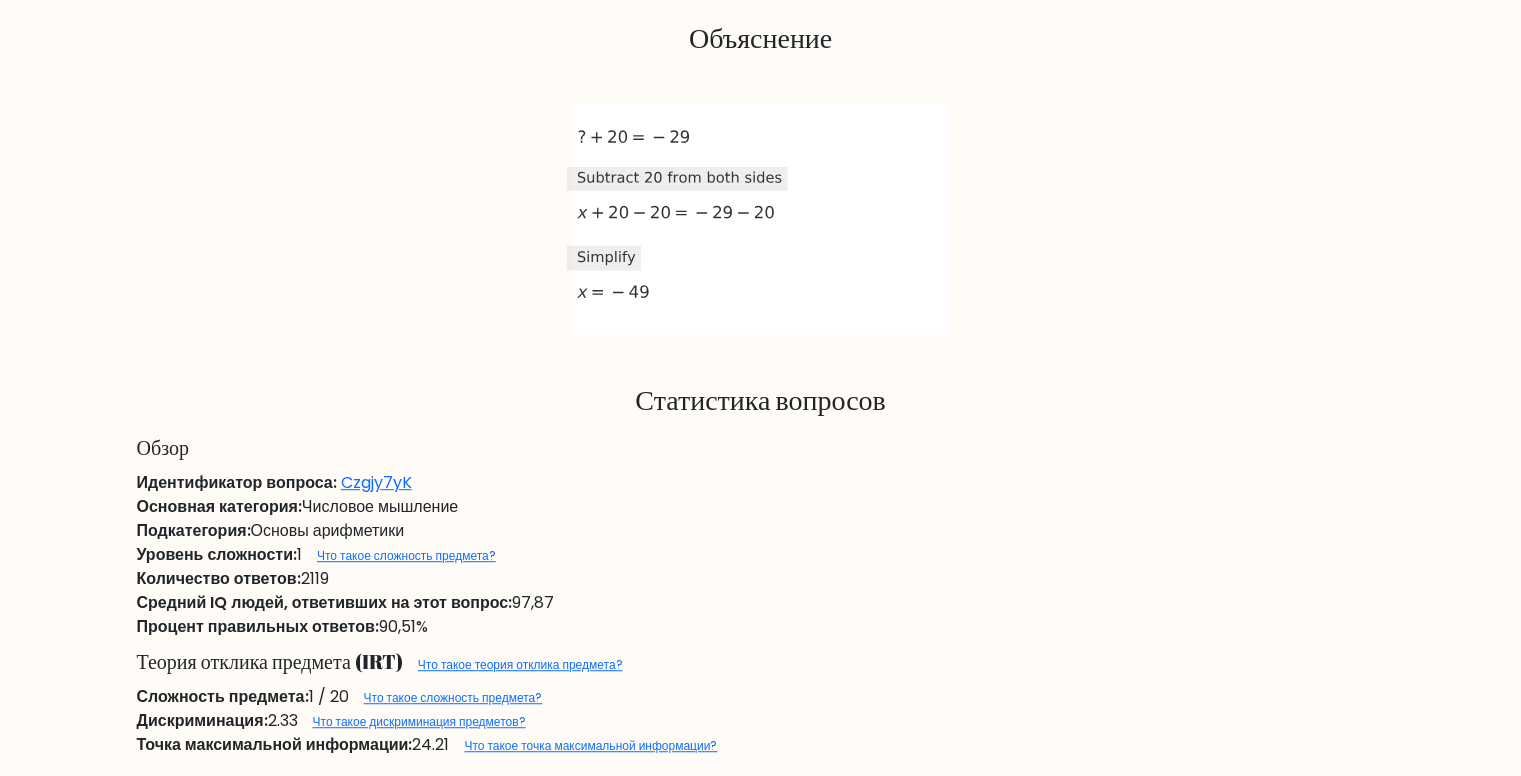 scroll, scrollTop: 1080, scrollLeft: 0, axis: vertical 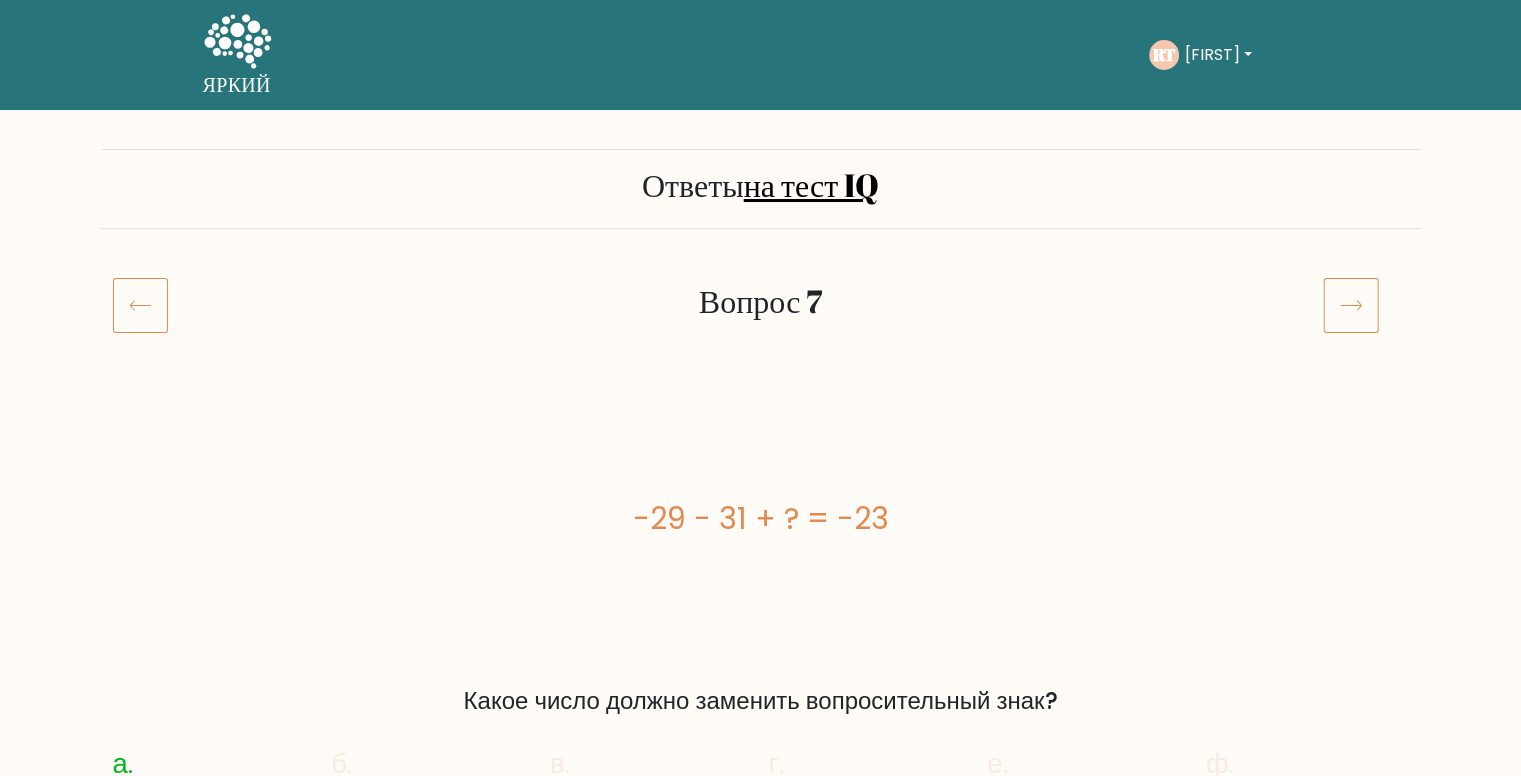 click on "-29 - 31 + ? = -23" at bounding box center [761, 518] 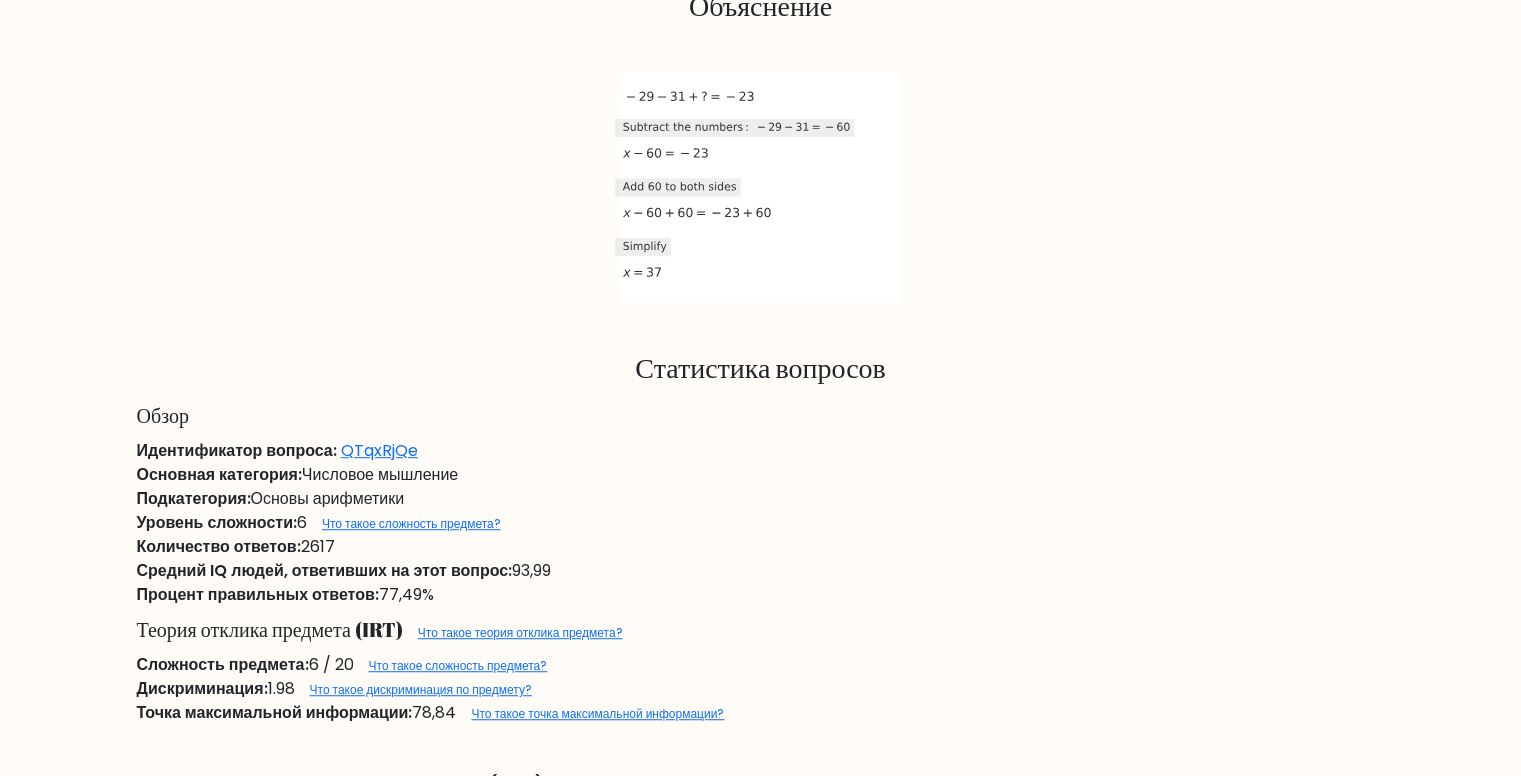 scroll, scrollTop: 1080, scrollLeft: 0, axis: vertical 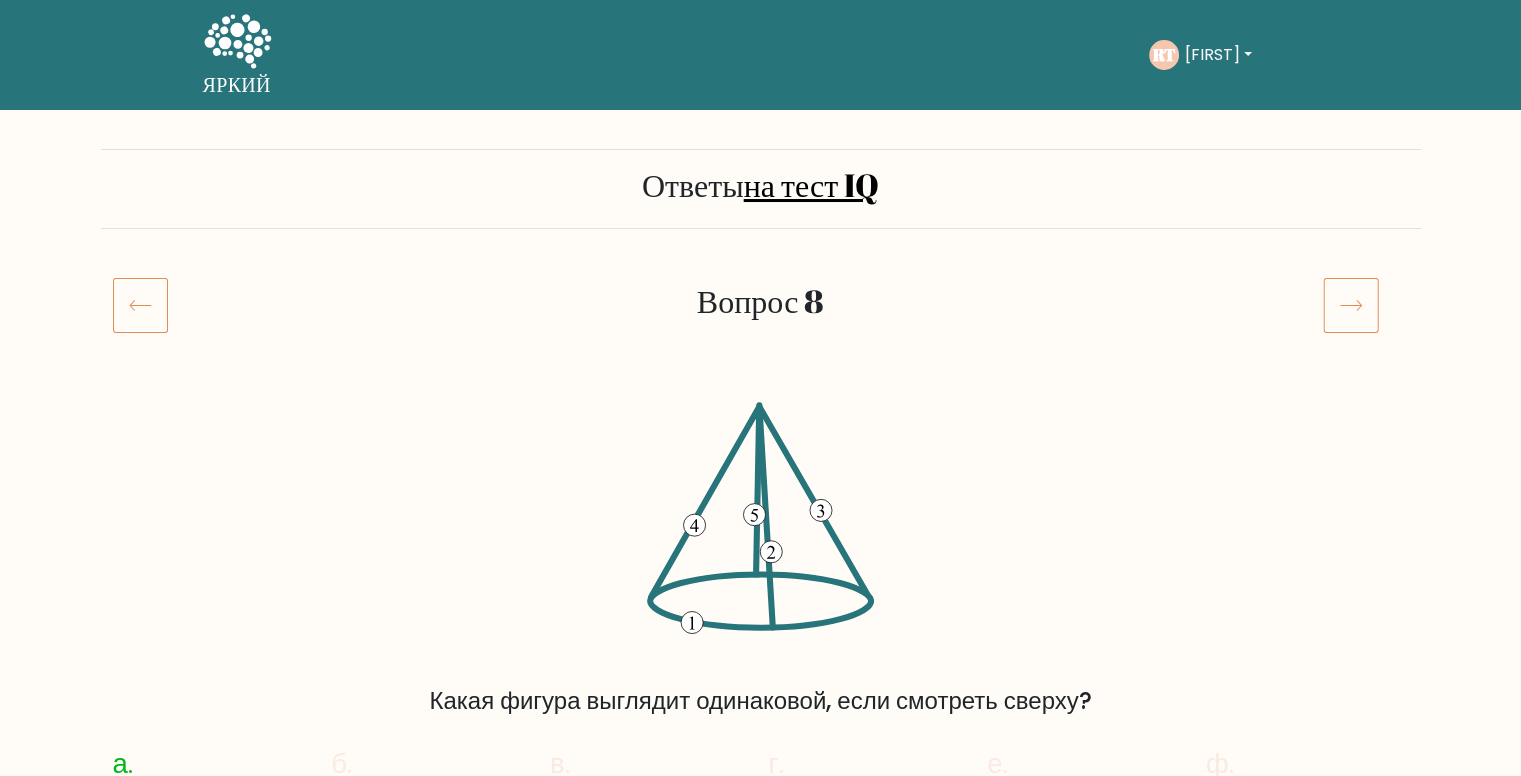 click on "Какая фигура выглядит одинаковой, если смотреть сверху?" at bounding box center [761, 560] 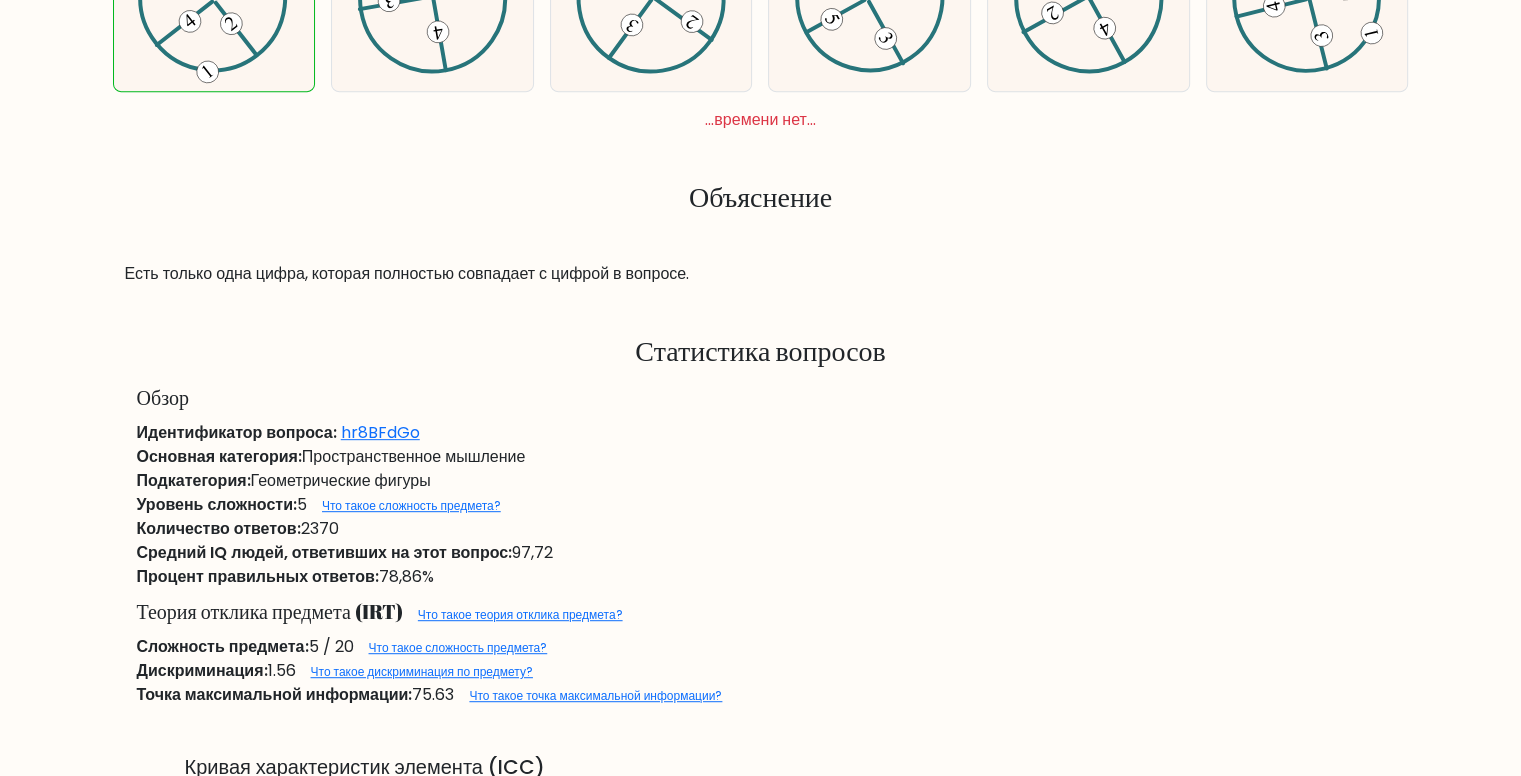 scroll, scrollTop: 880, scrollLeft: 0, axis: vertical 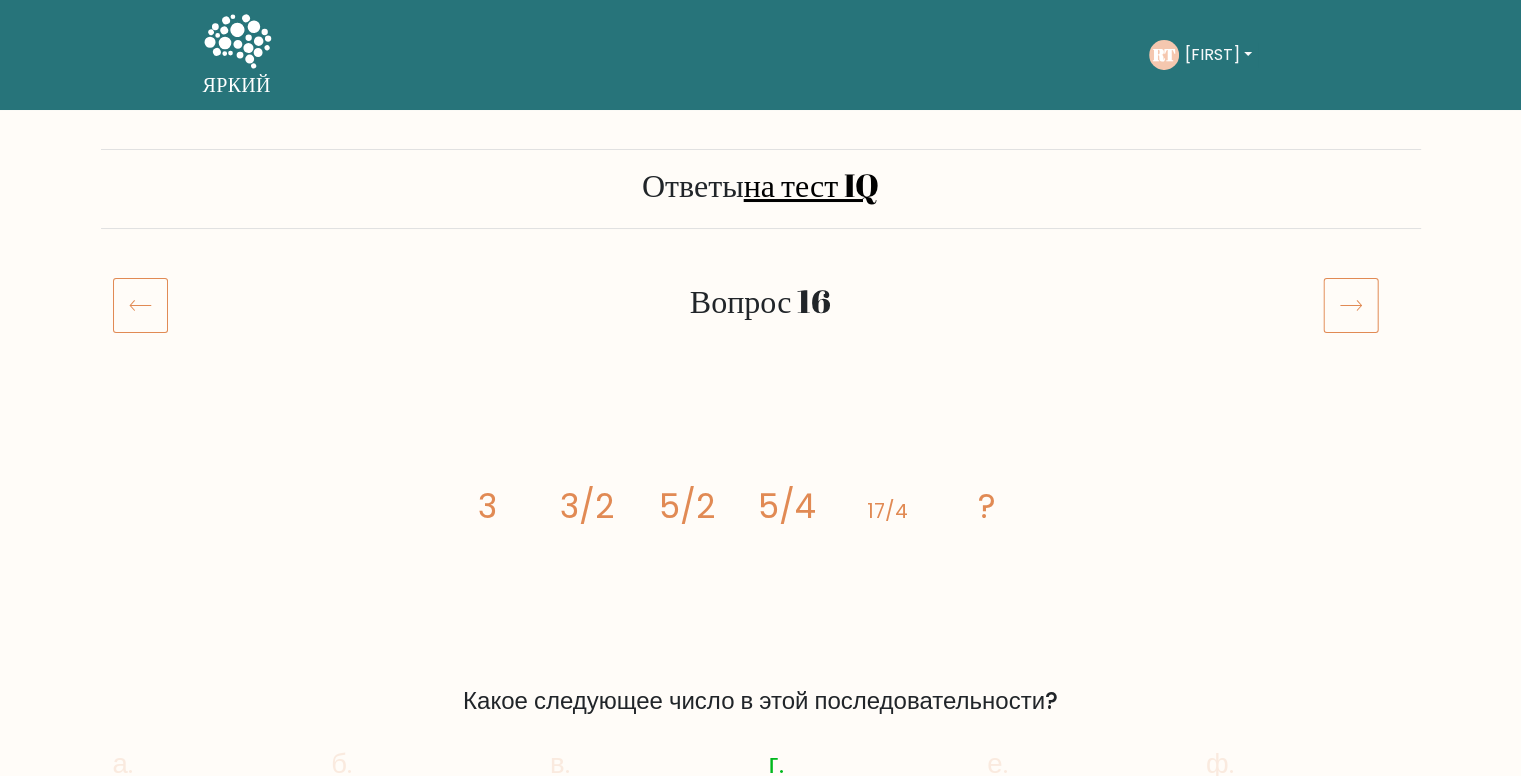click on "image/svg+xml
3
3/2
5/2
5/4
17/4
?
Какое следующее число в этой последовательности?" at bounding box center [761, 560] 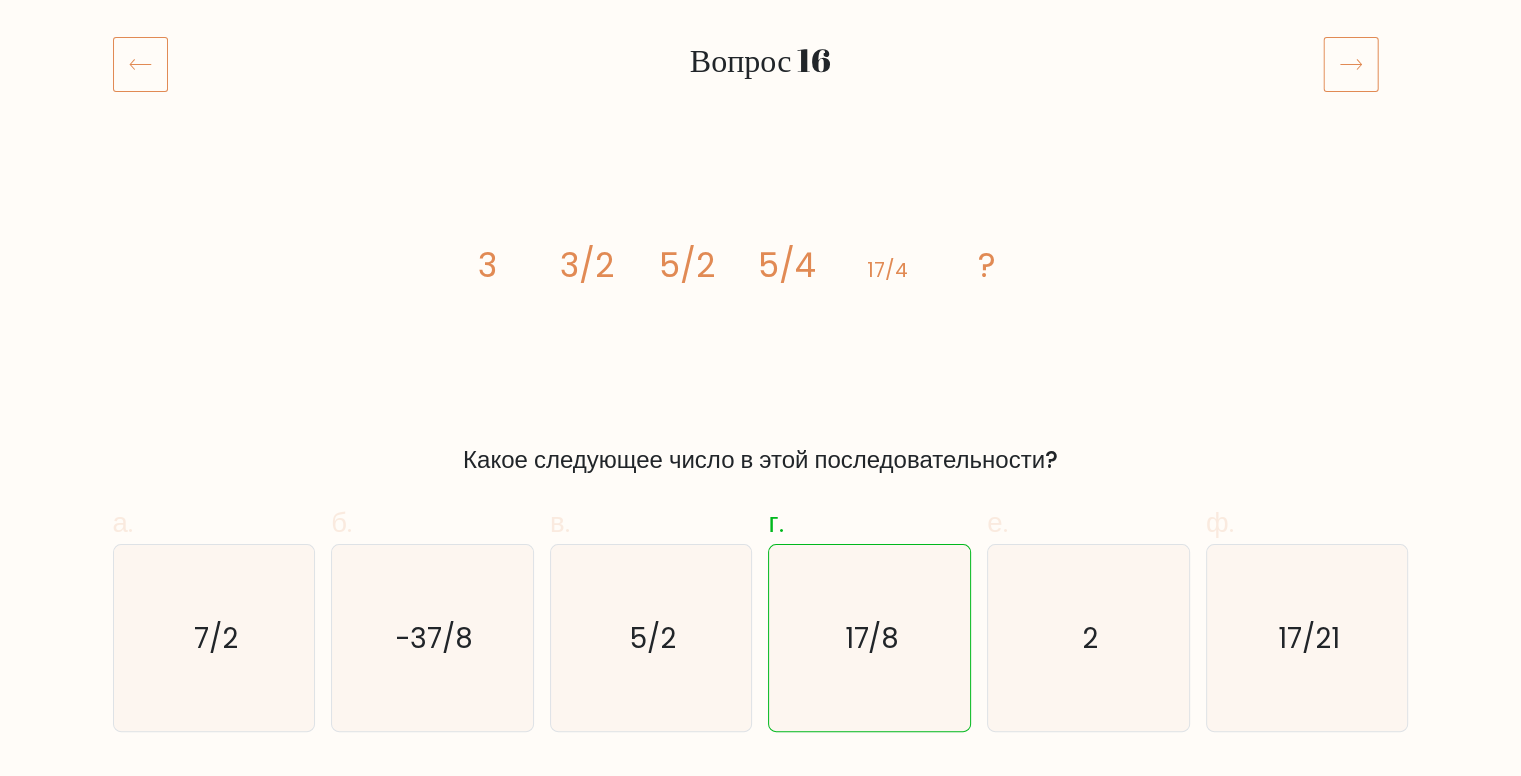 scroll, scrollTop: 160, scrollLeft: 0, axis: vertical 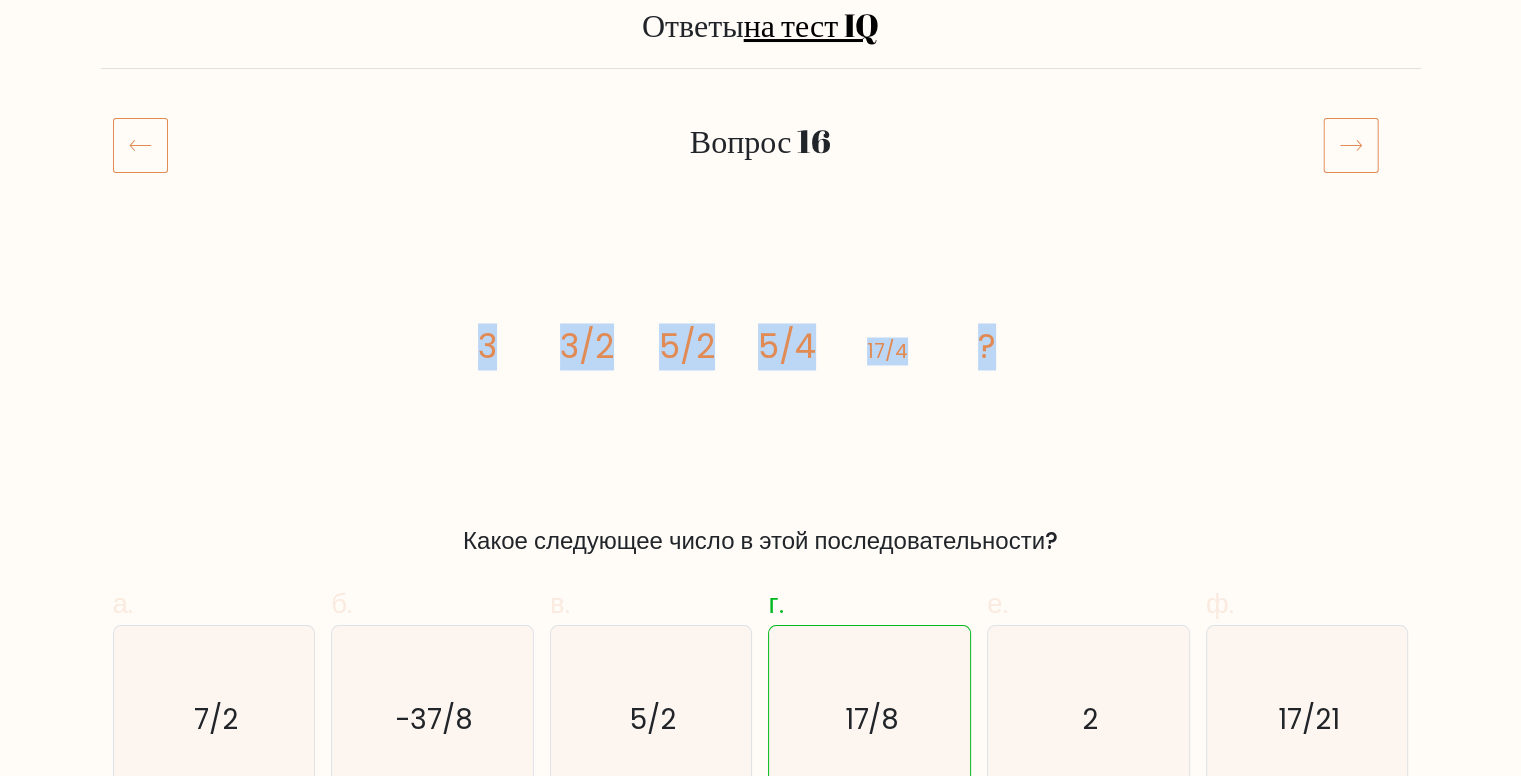drag, startPoint x: 1036, startPoint y: 340, endPoint x: 436, endPoint y: 341, distance: 600.00085 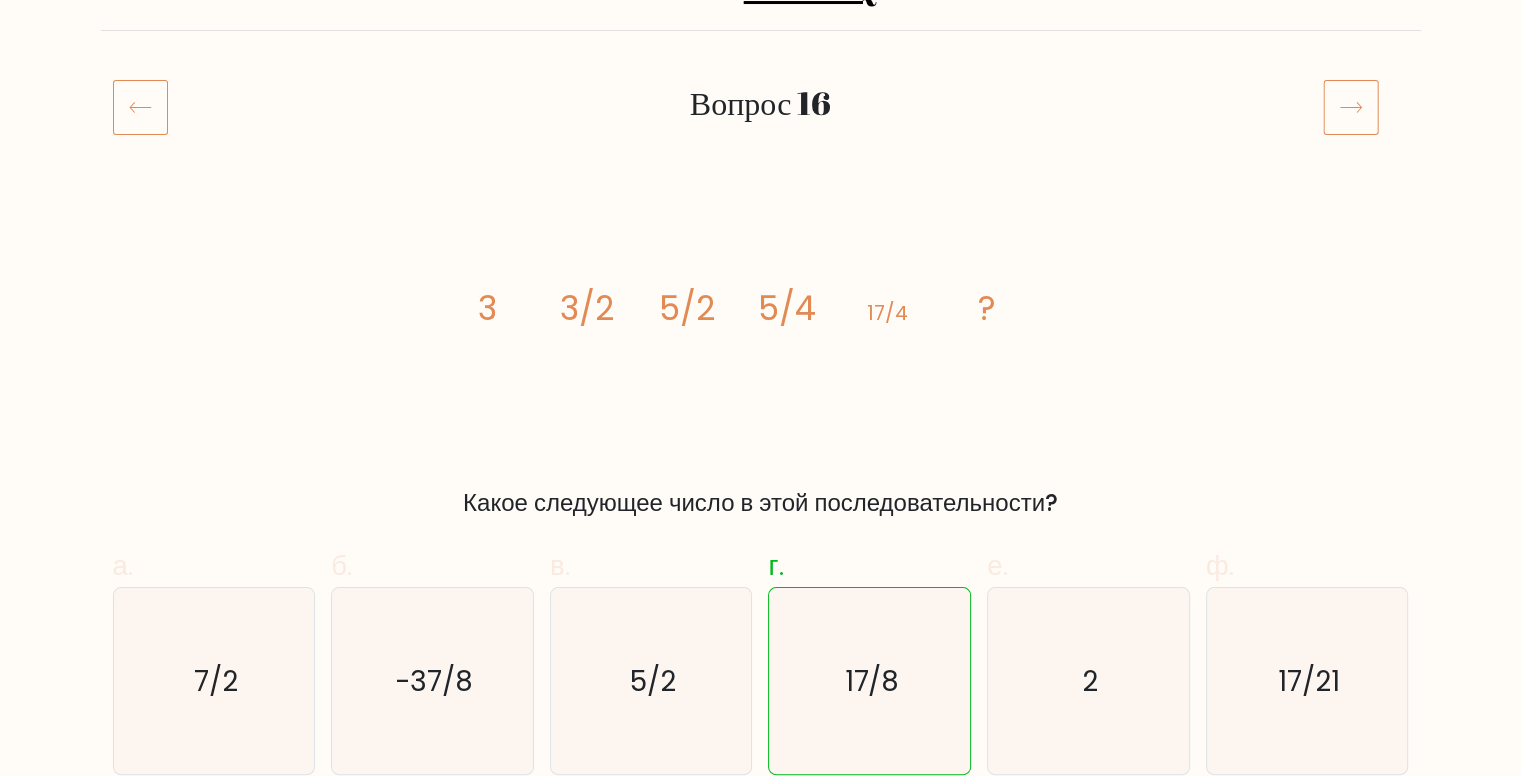scroll, scrollTop: 200, scrollLeft: 0, axis: vertical 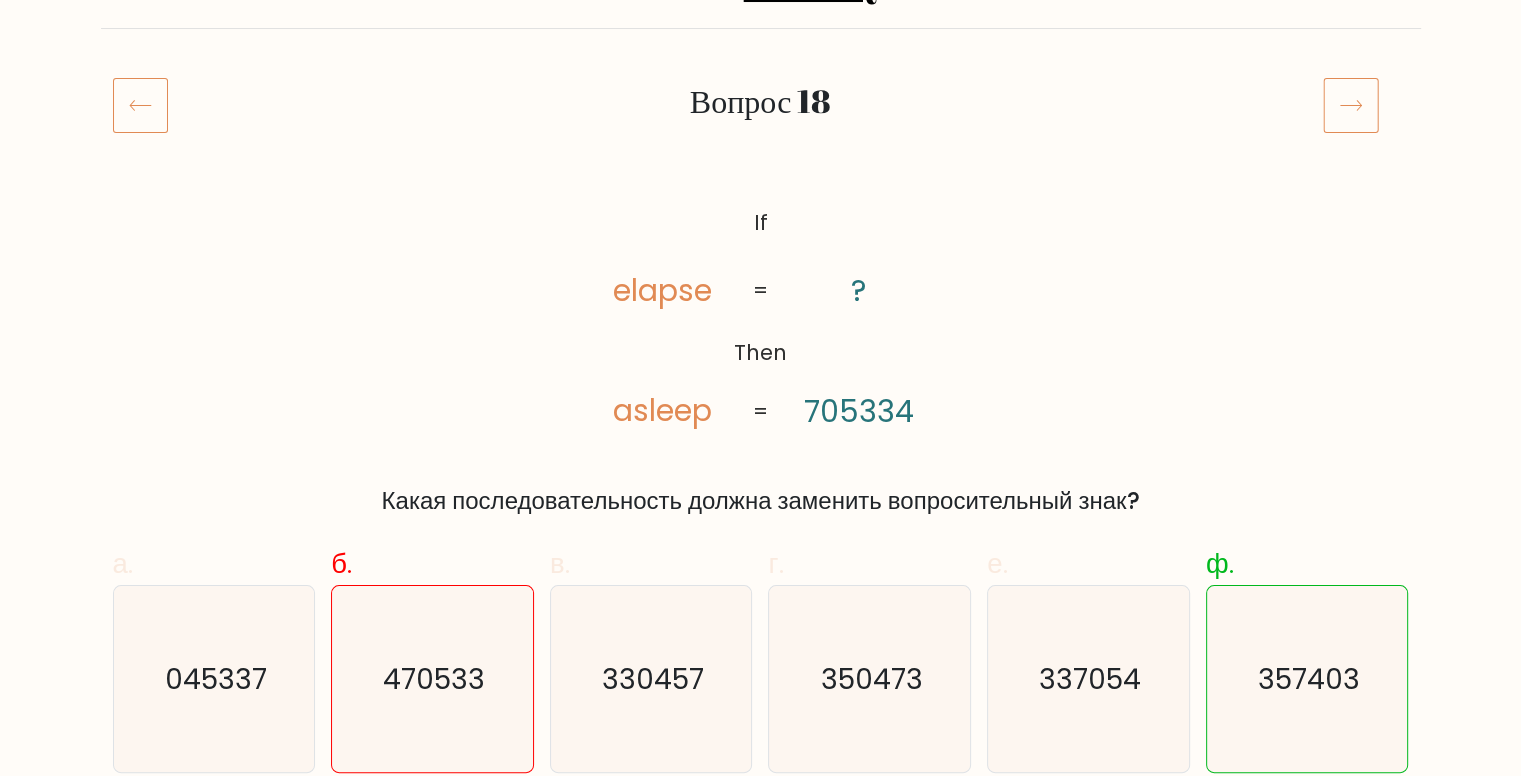 drag, startPoint x: 1151, startPoint y: 509, endPoint x: 720, endPoint y: 204, distance: 528.0019 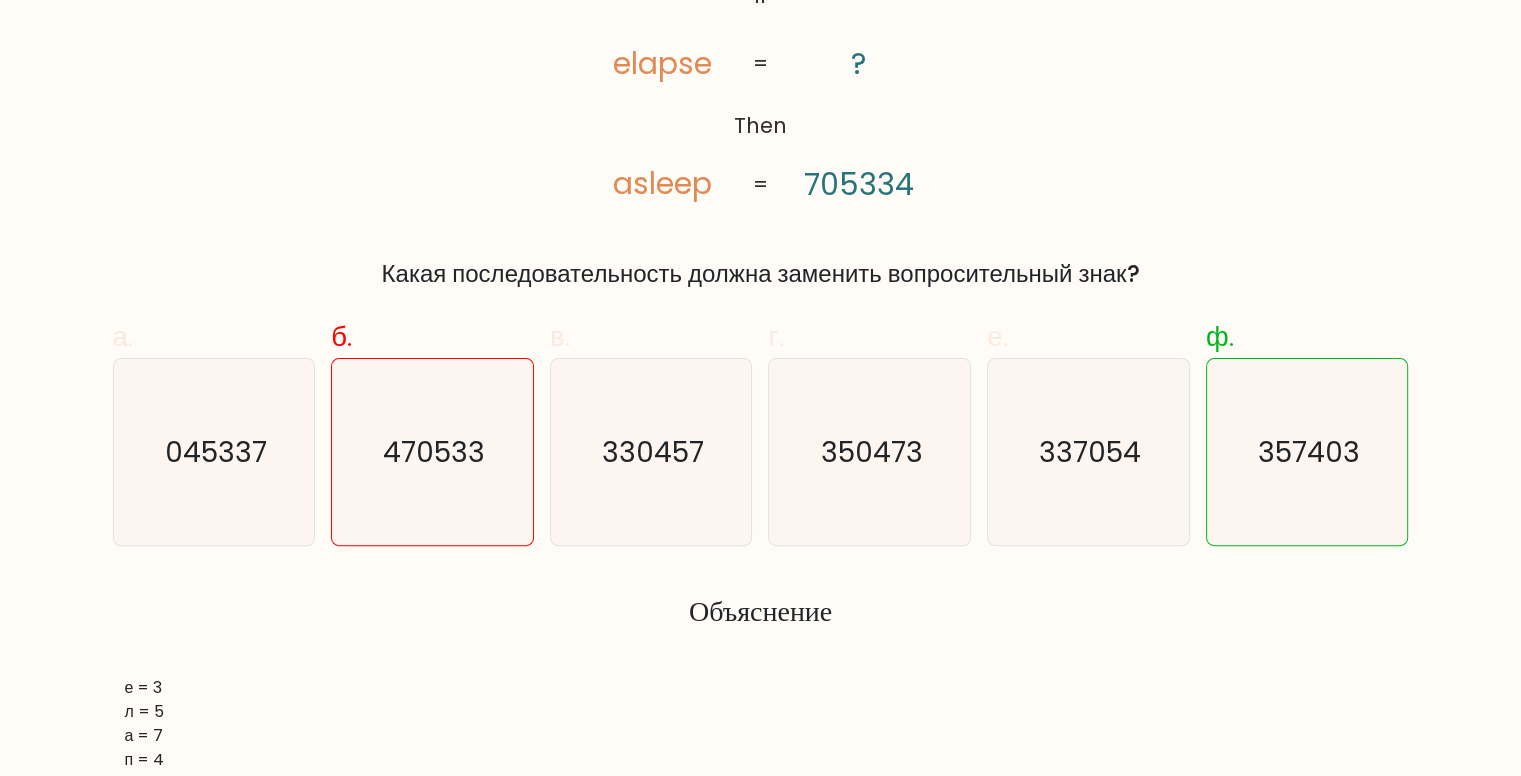 scroll, scrollTop: 440, scrollLeft: 0, axis: vertical 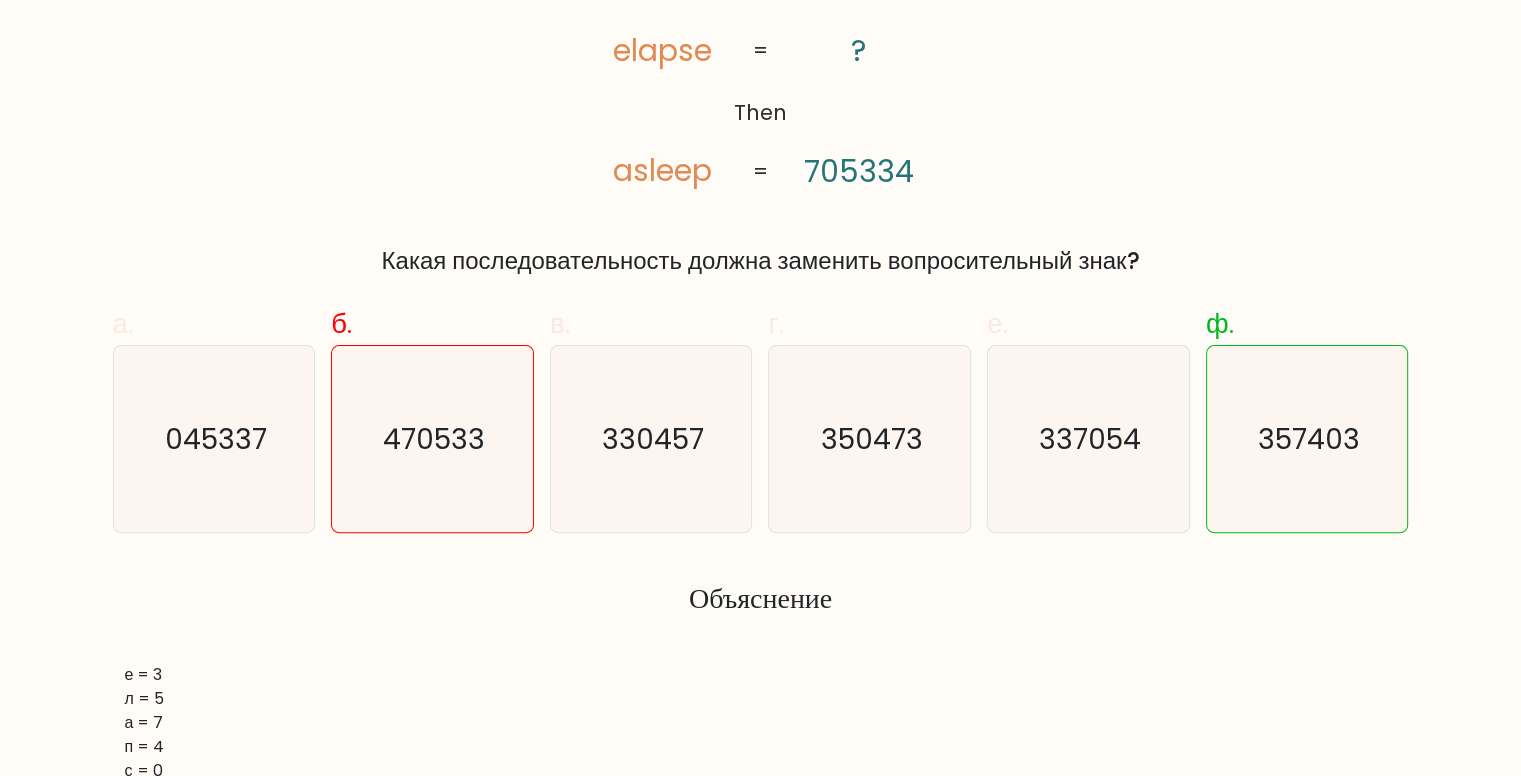 click on "Ответы на тест IQ Вопрос 18 If Then elapse asleep ? [NUMBER] = = Какая последовательность должна заменить вопросительный знак? а. 0[NUMBER]" at bounding box center (760, 1936) 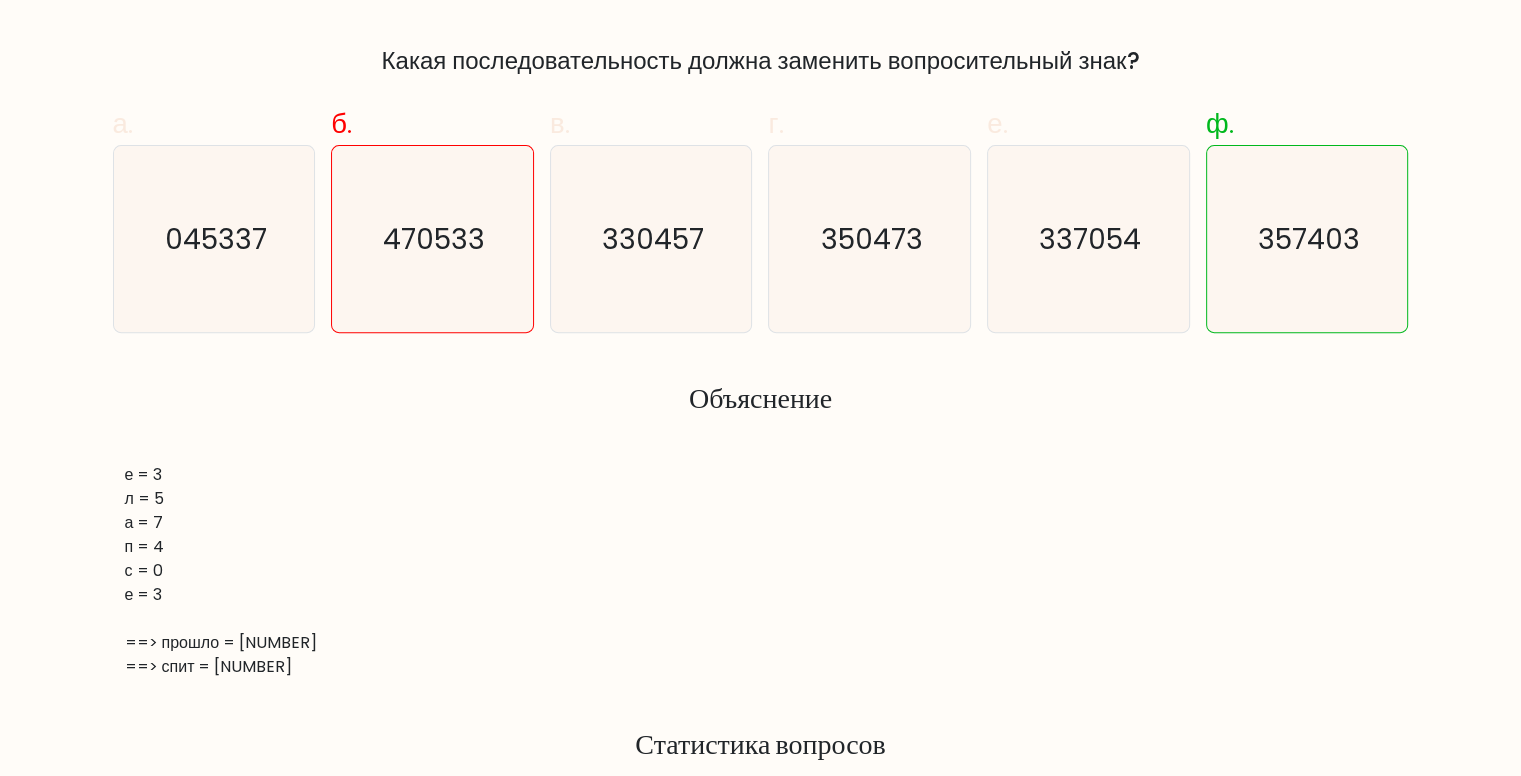 scroll, scrollTop: 760, scrollLeft: 0, axis: vertical 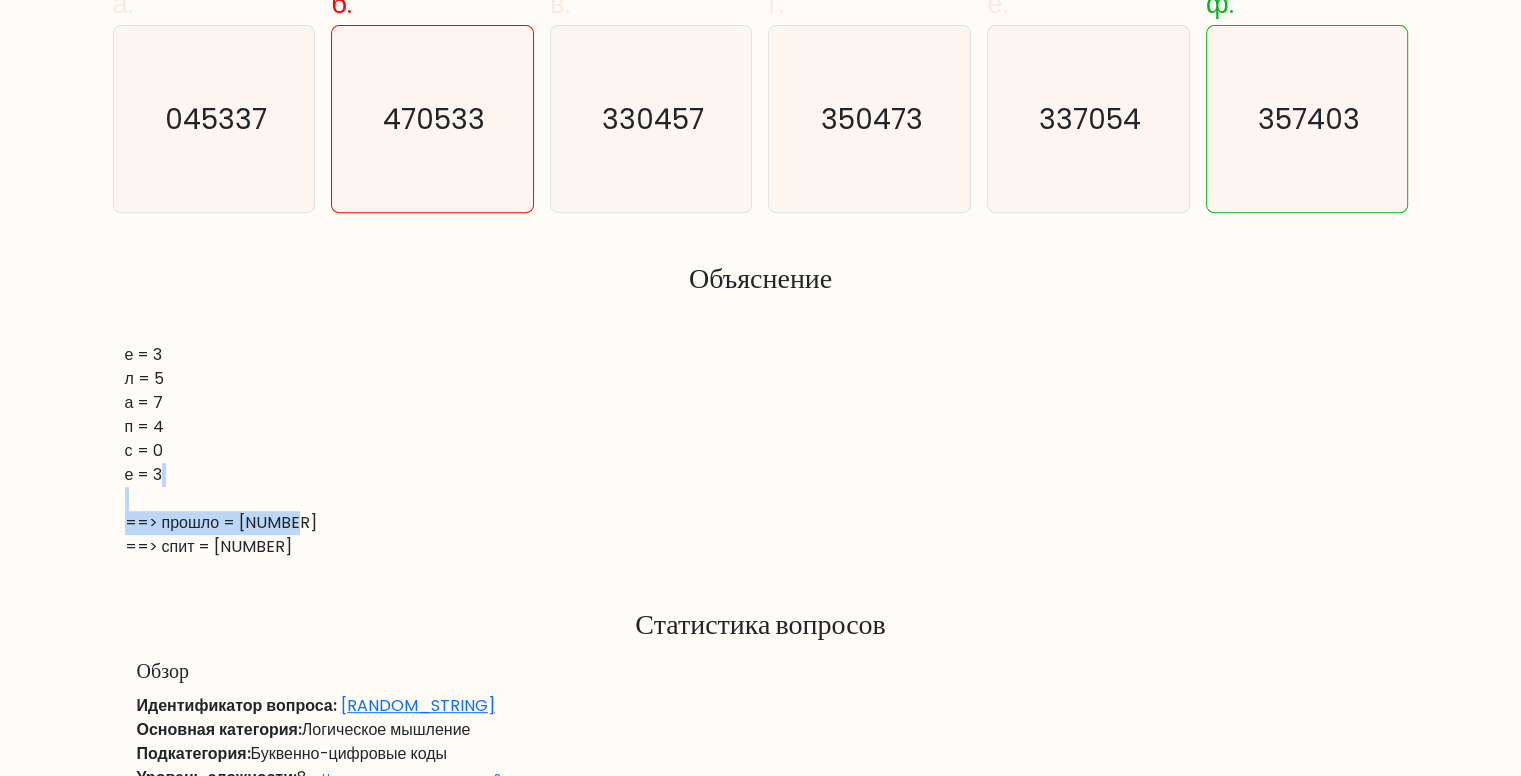 drag, startPoint x: 300, startPoint y: 521, endPoint x: 459, endPoint y: 524, distance: 159.0283 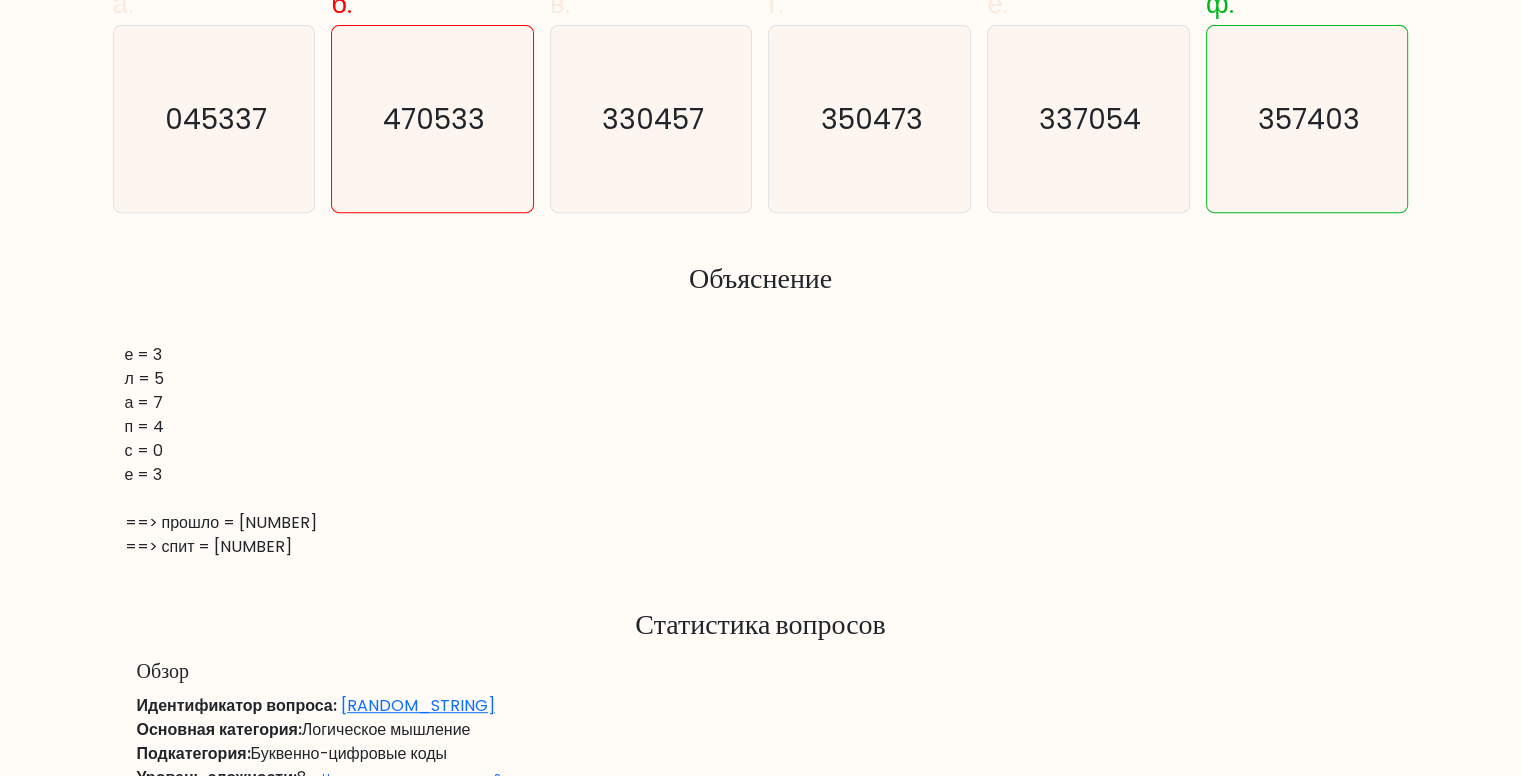 click on "е = 3 л = 5 а = 7 п = 4 с = 0 е = 3 ==> прошло = [NUMBER] ==> спит = [NUMBER]" at bounding box center (761, 451) 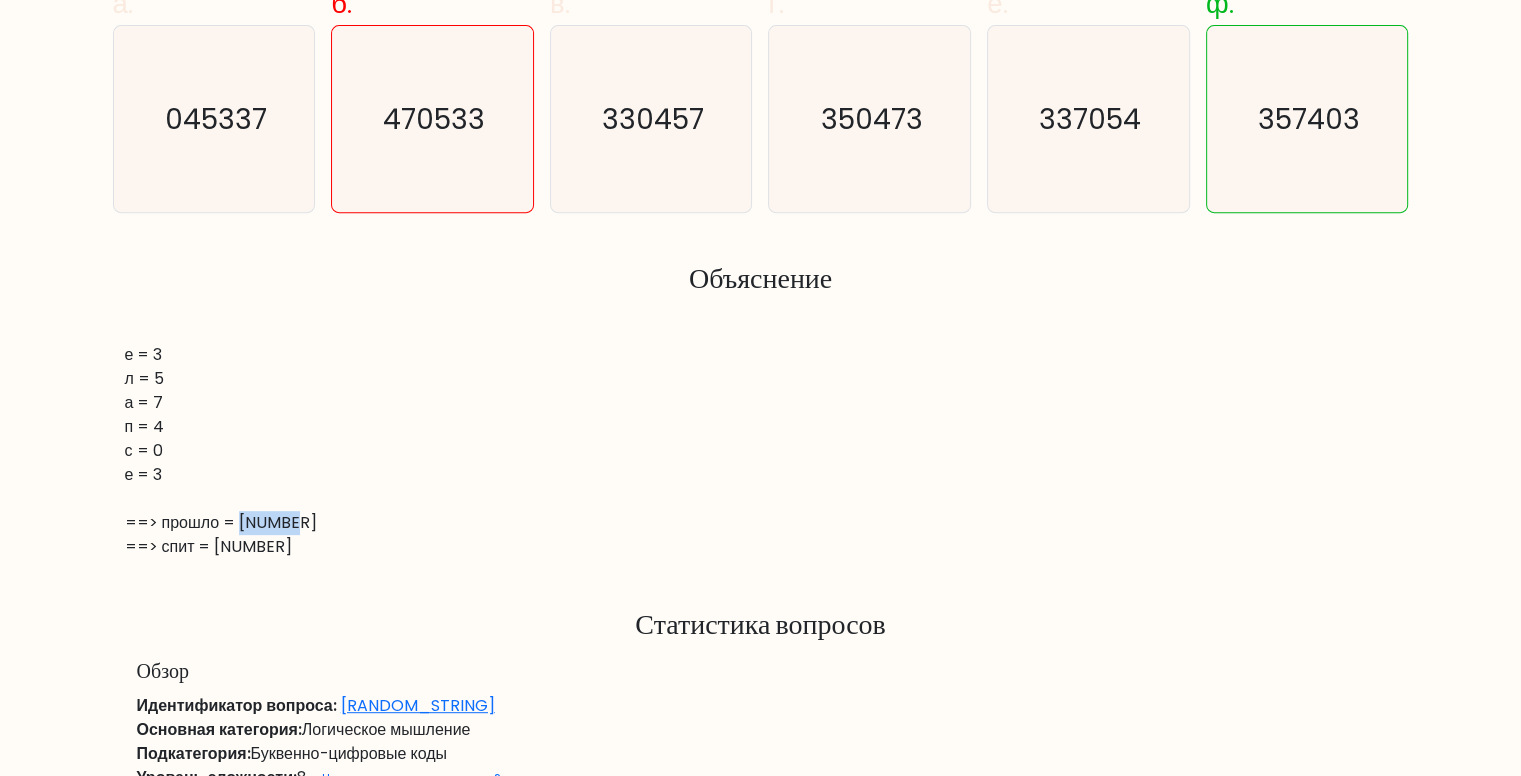 drag, startPoint x: 300, startPoint y: 525, endPoint x: 242, endPoint y: 526, distance: 58.00862 